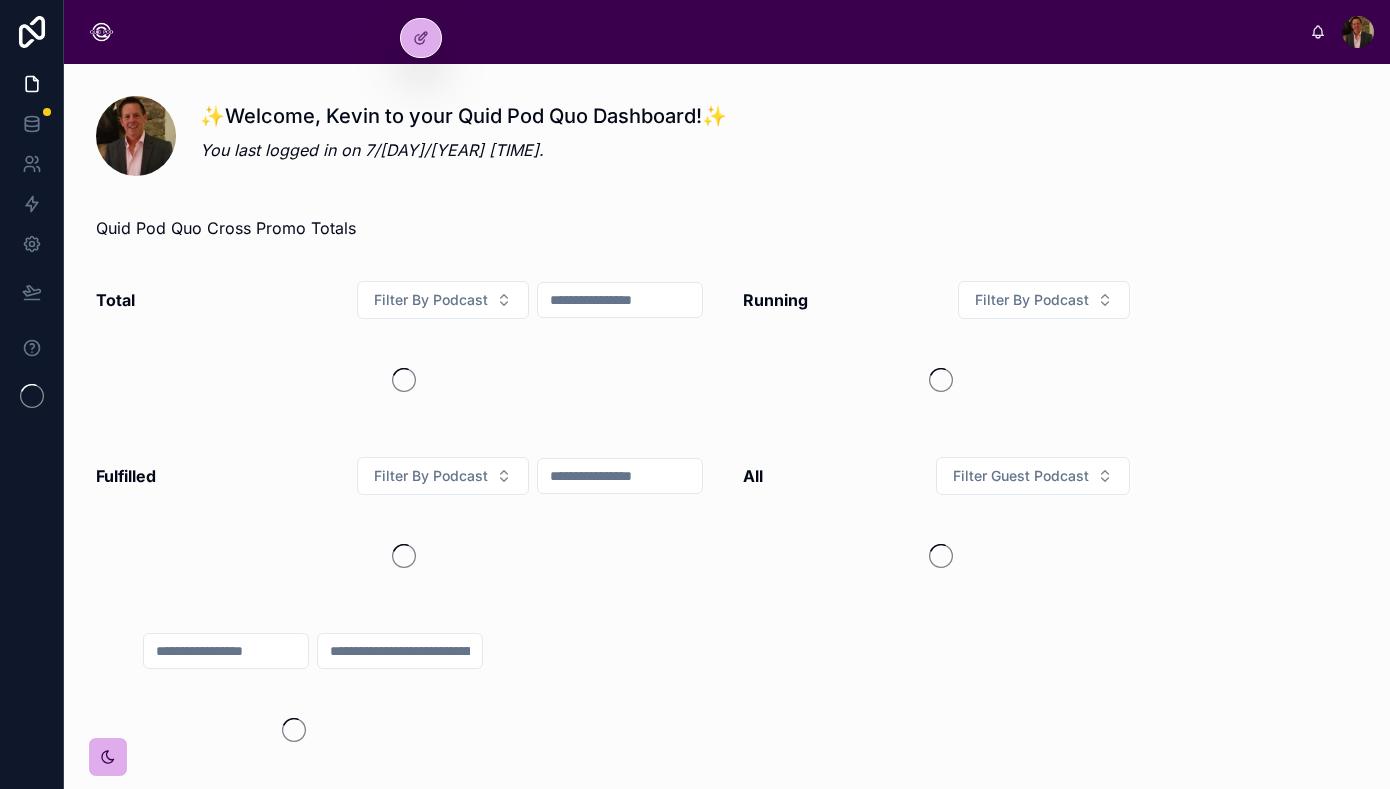 scroll, scrollTop: 0, scrollLeft: 0, axis: both 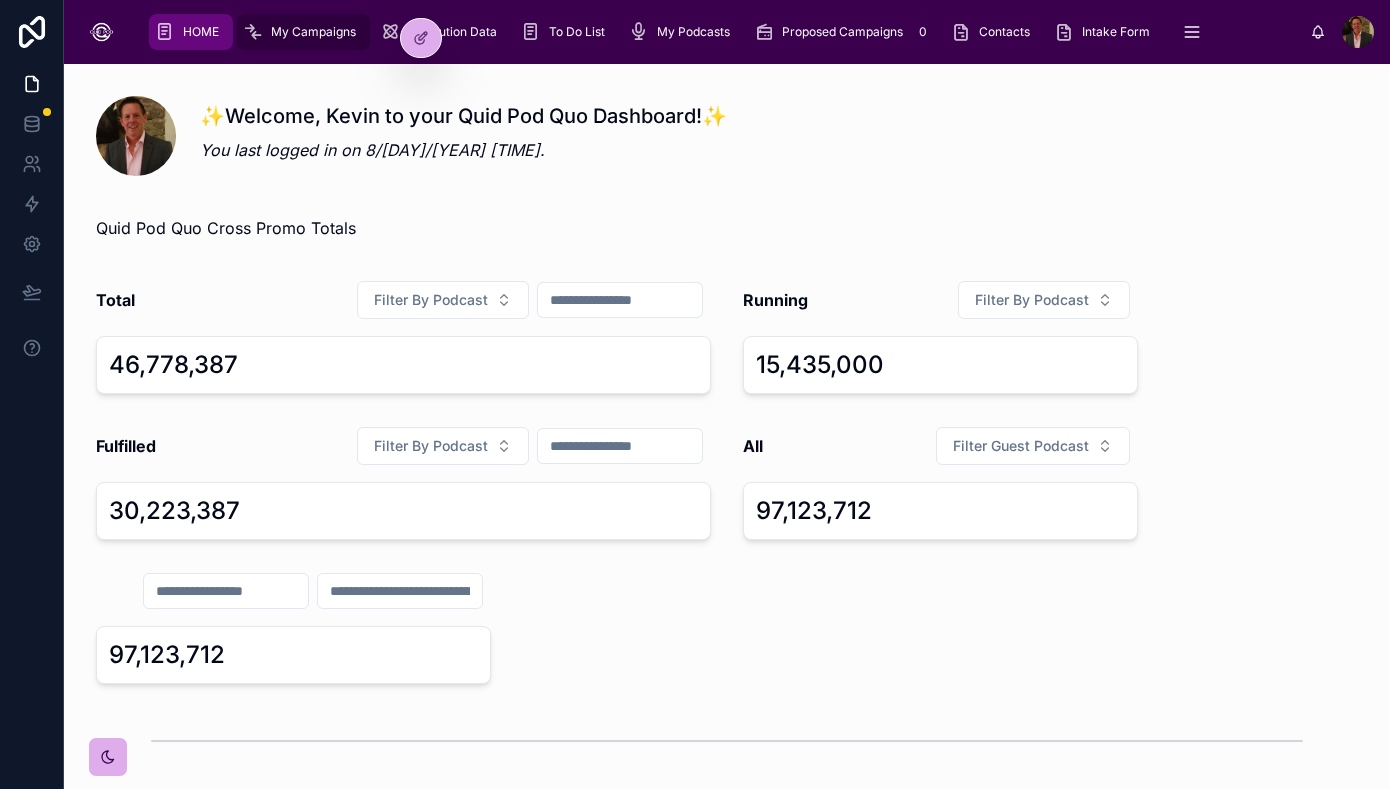 click on "My Campaigns" at bounding box center (313, 32) 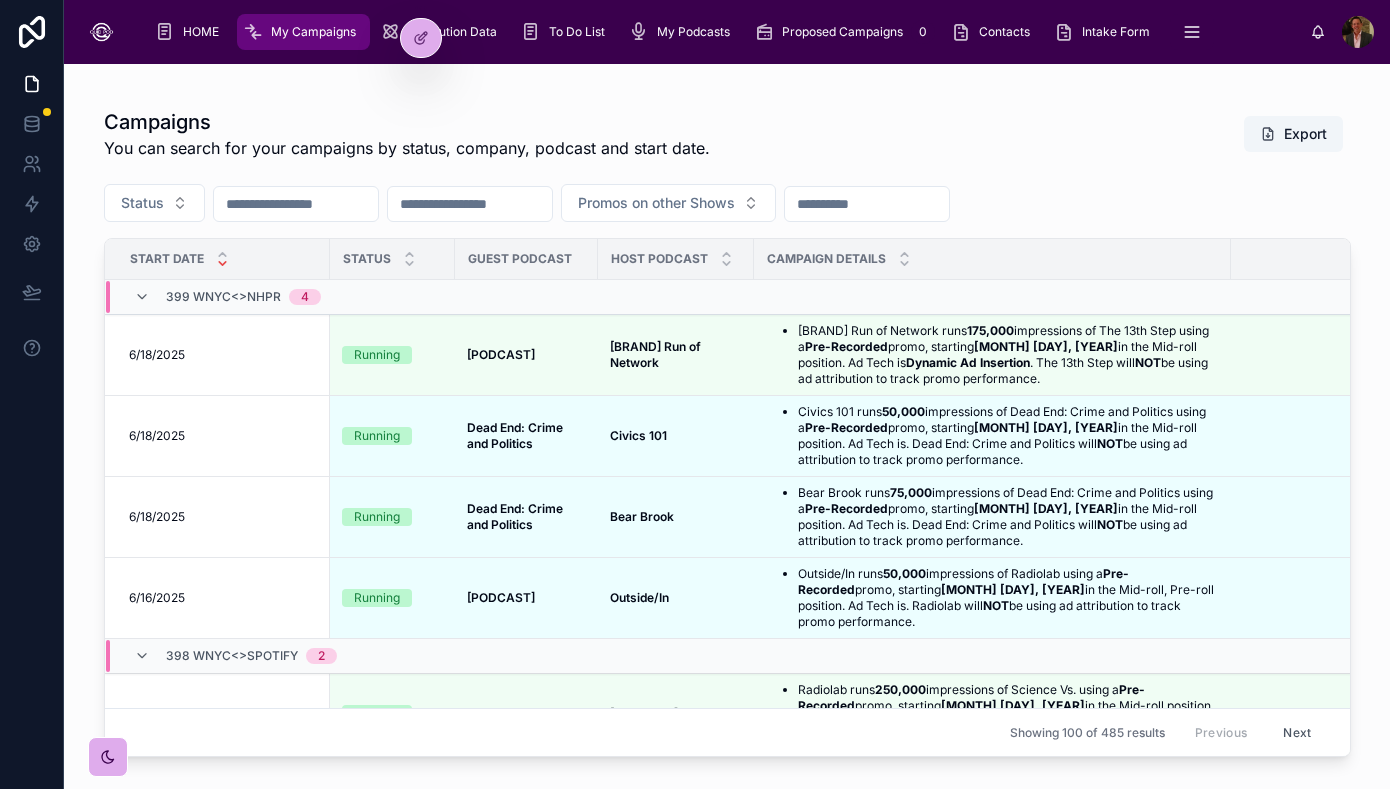click at bounding box center (296, 204) 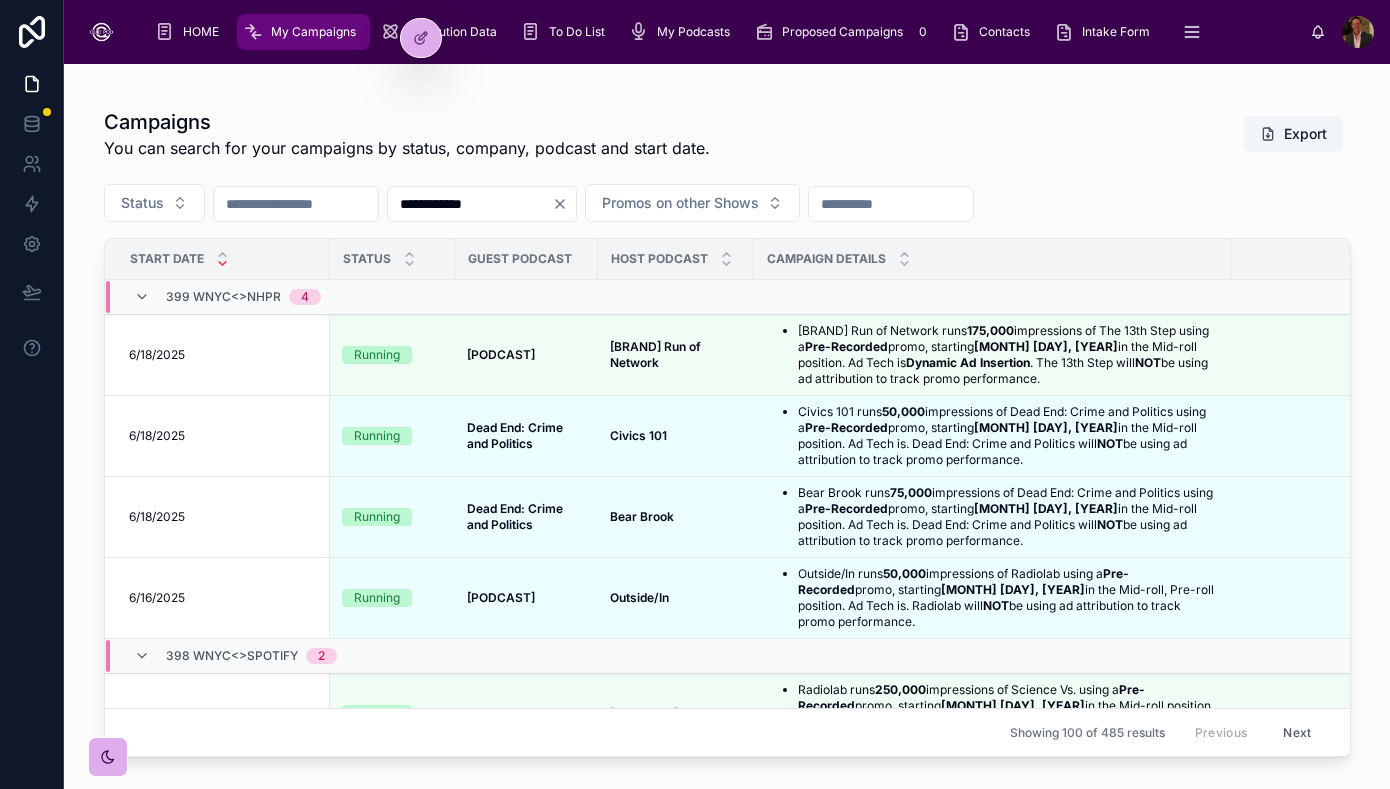 type on "**********" 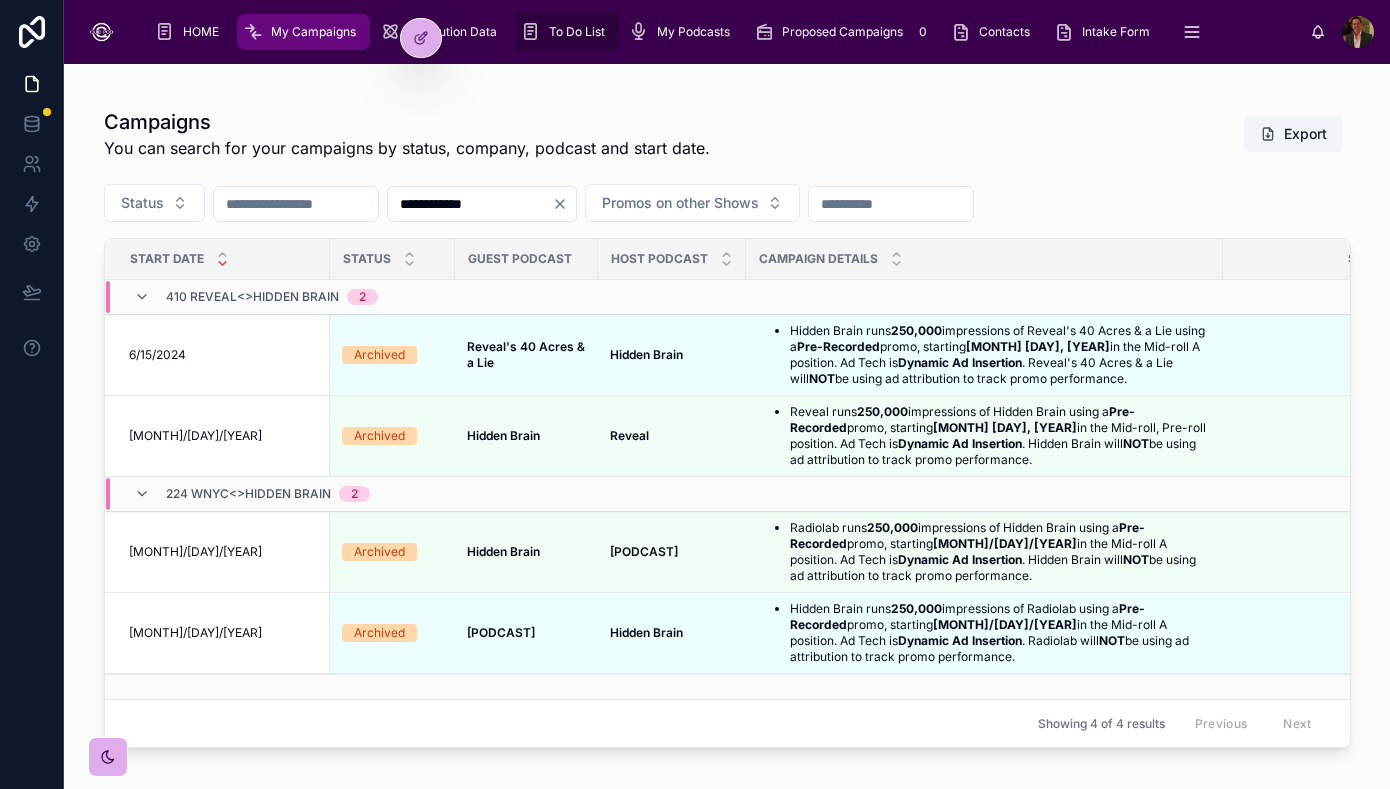 click on "To Do List" at bounding box center [577, 32] 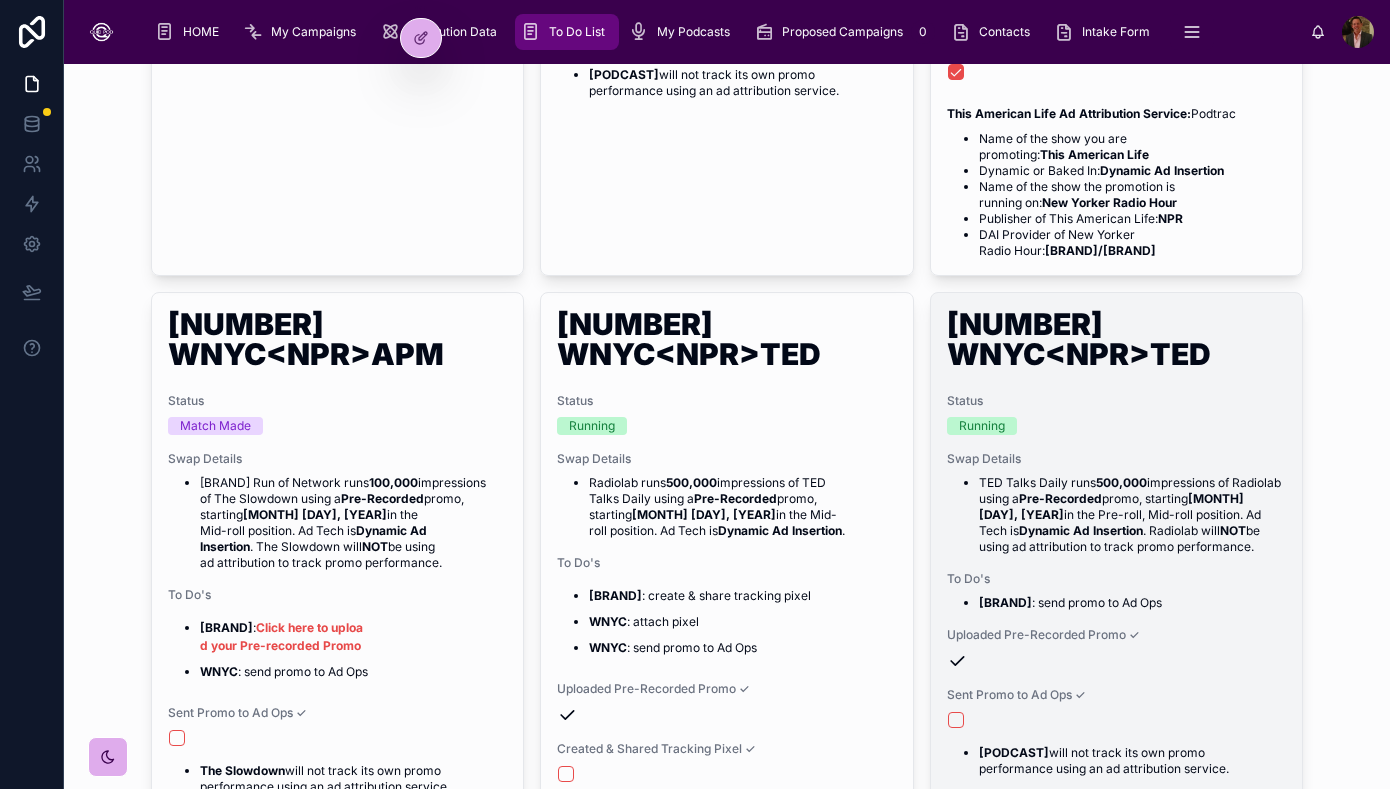scroll, scrollTop: 680, scrollLeft: 0, axis: vertical 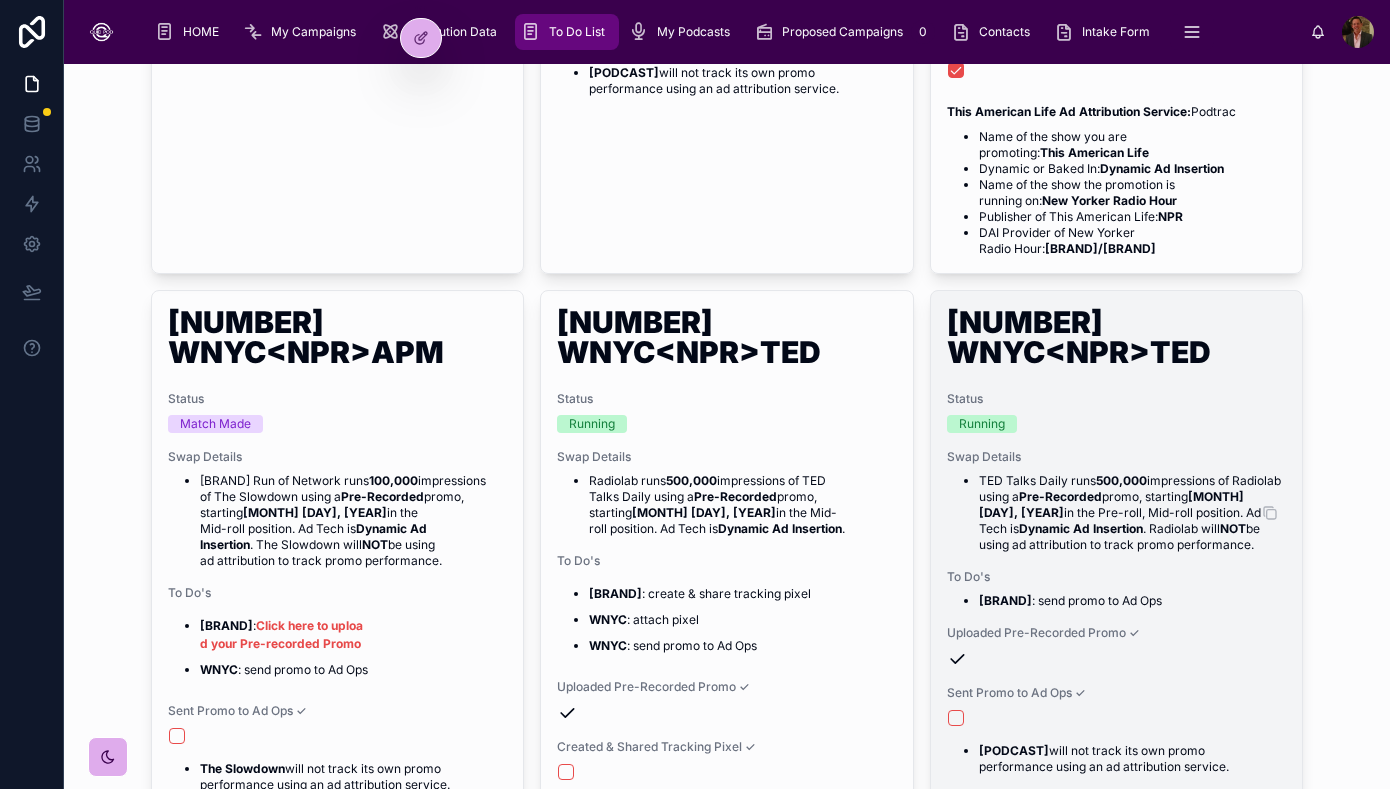 click on "TED Talks Daily runs 500,000 impressions of Radiolab using a Pre-Recorded promo, starting [MONTH] [DAY], [YEAR] in the Pre-roll, Mid-roll position. Ad Tech is Dynamic Ad Insertion . Radiolab will NOT be using ad attribution to track promo performance." at bounding box center [1132, 513] 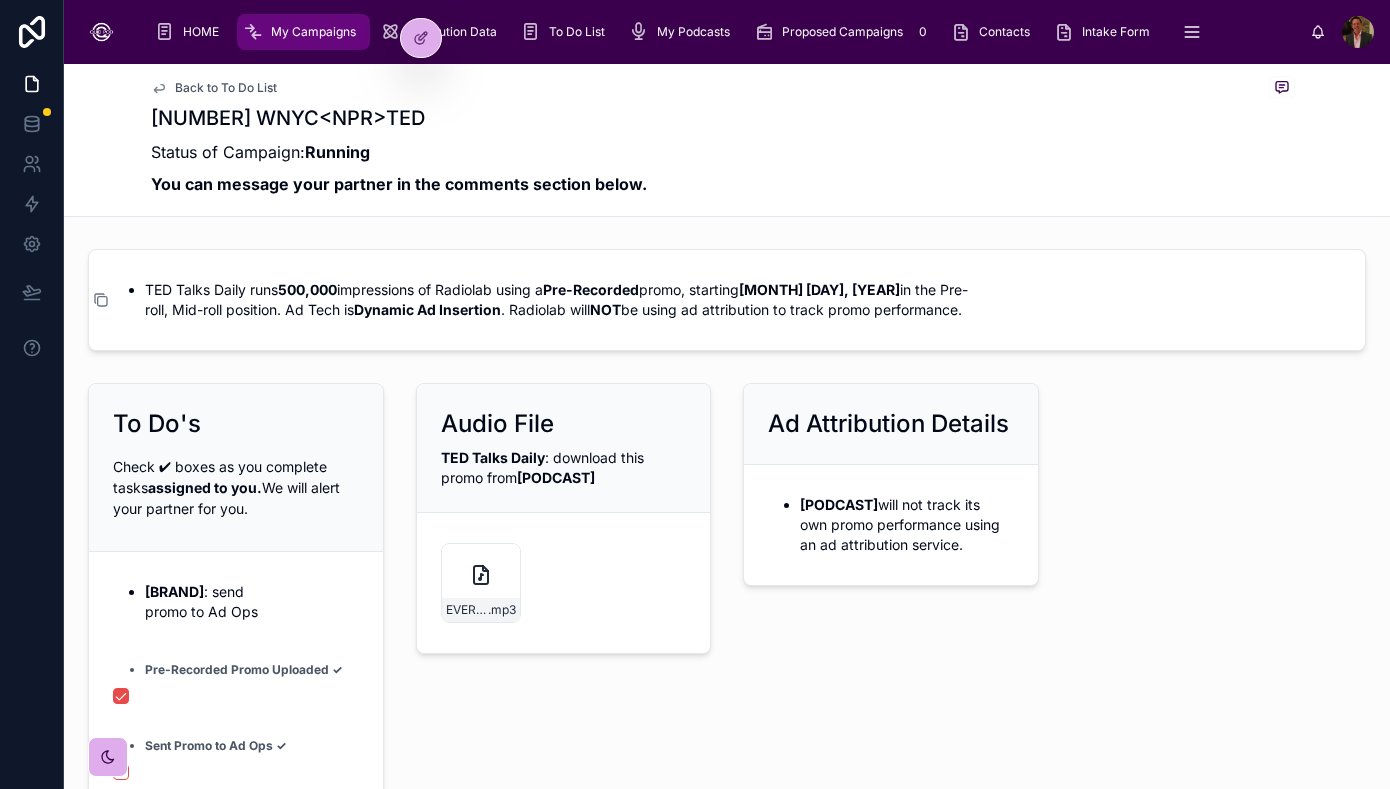 click 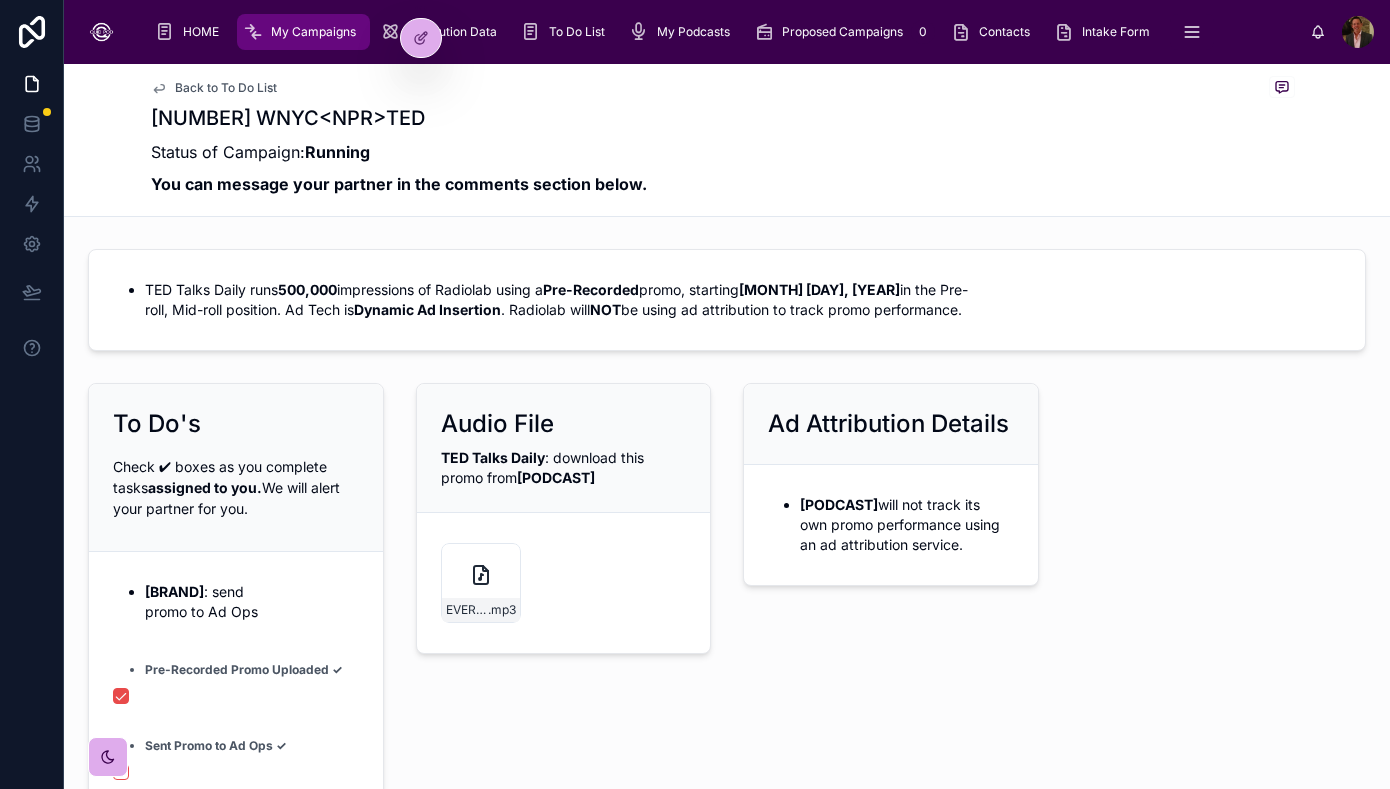 click on "My Campaigns" at bounding box center [313, 32] 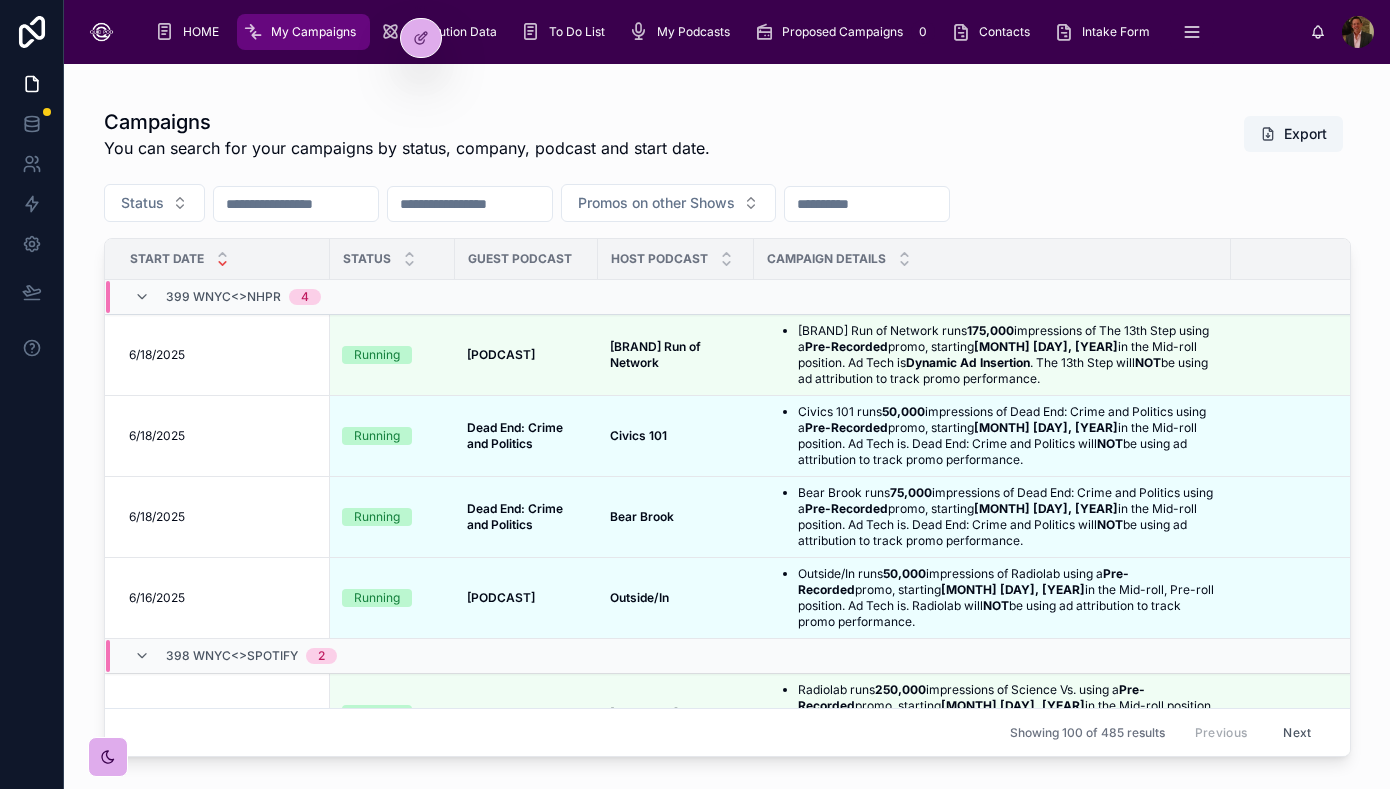 click at bounding box center (296, 204) 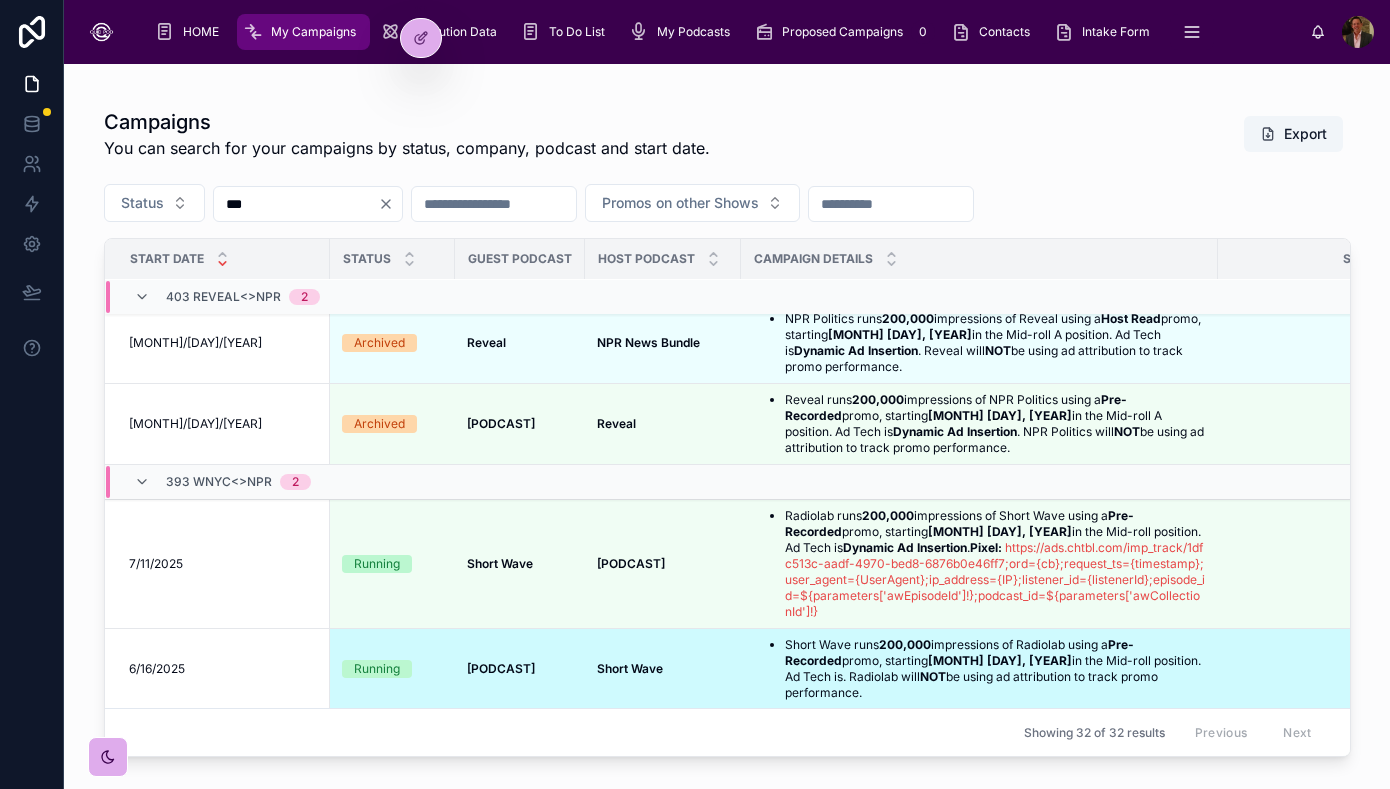 scroll, scrollTop: 0, scrollLeft: 0, axis: both 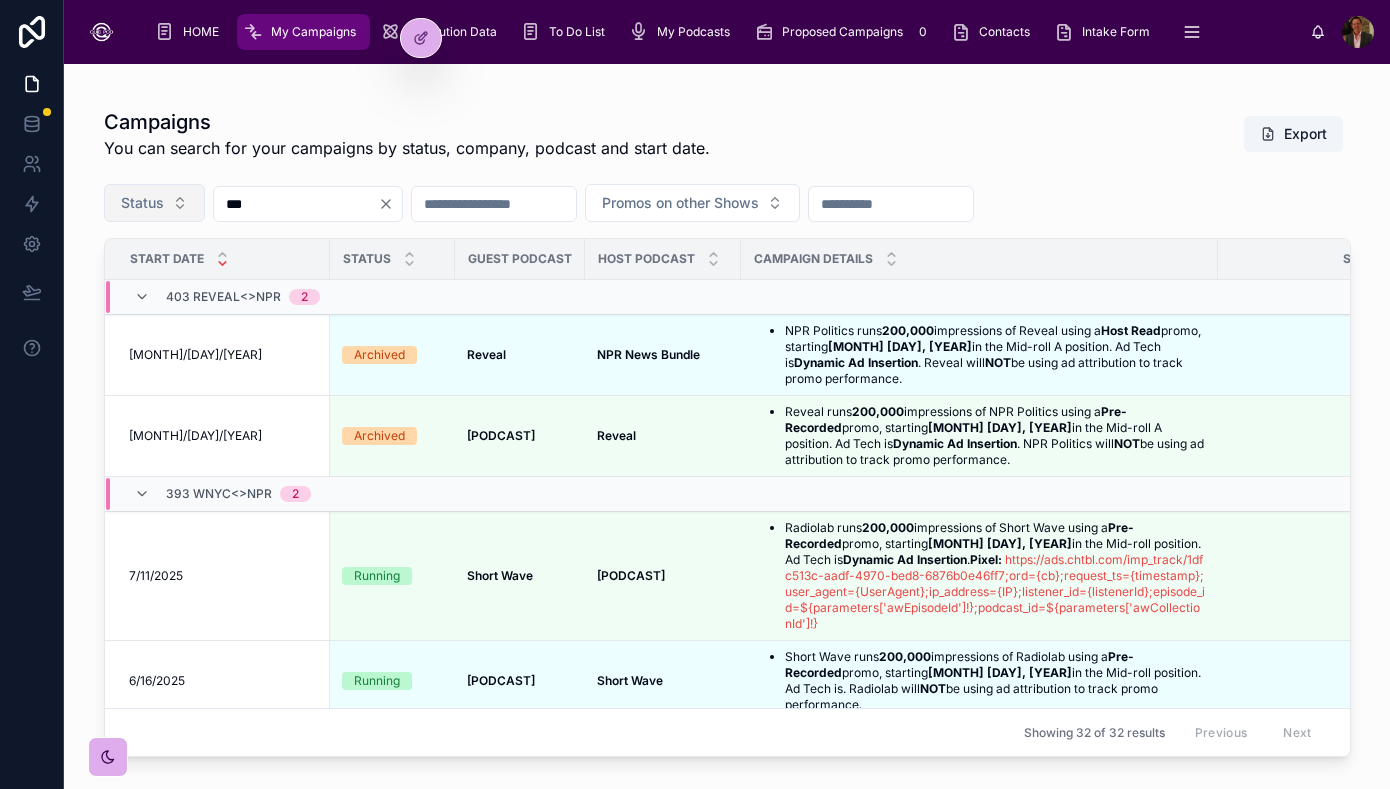 click on "Status" at bounding box center [154, 203] 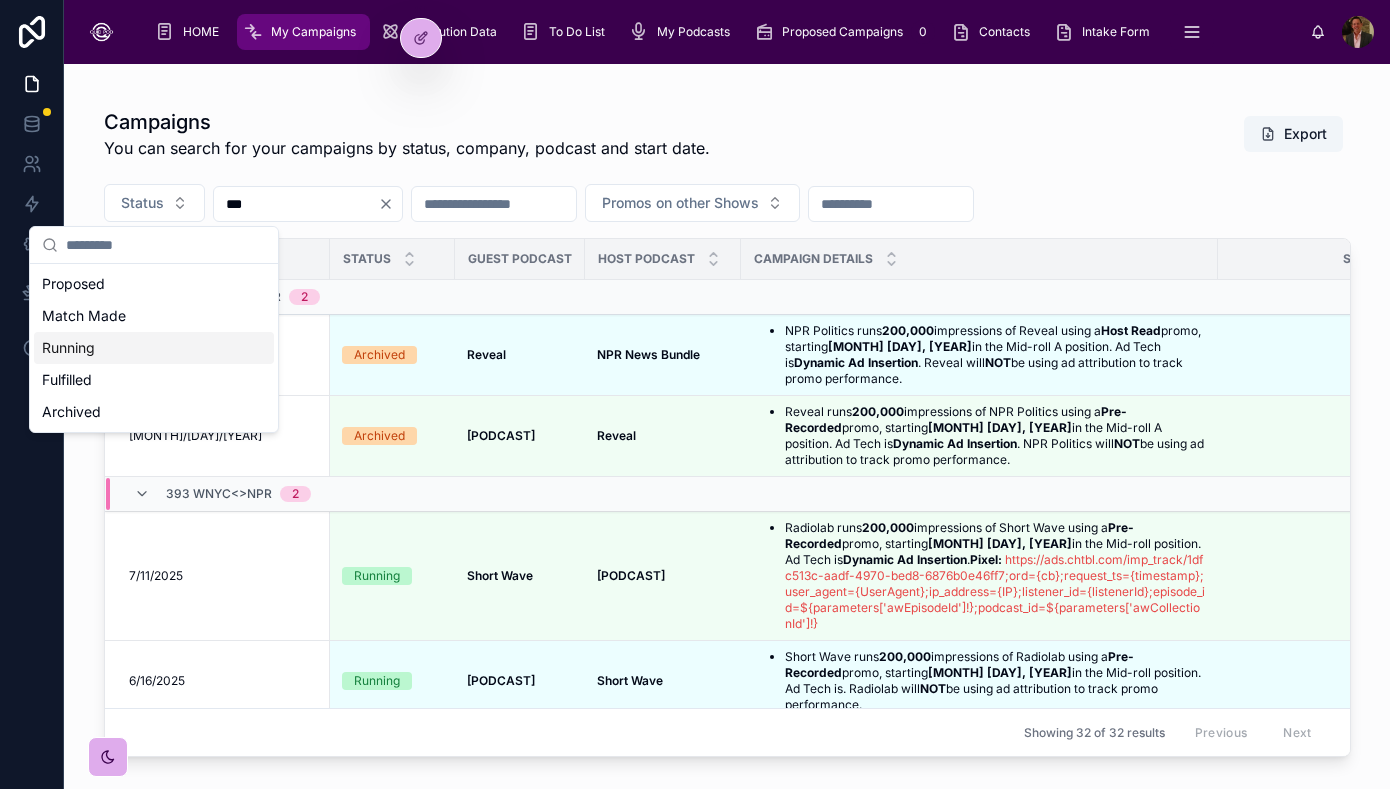 click on "Running" at bounding box center [154, 348] 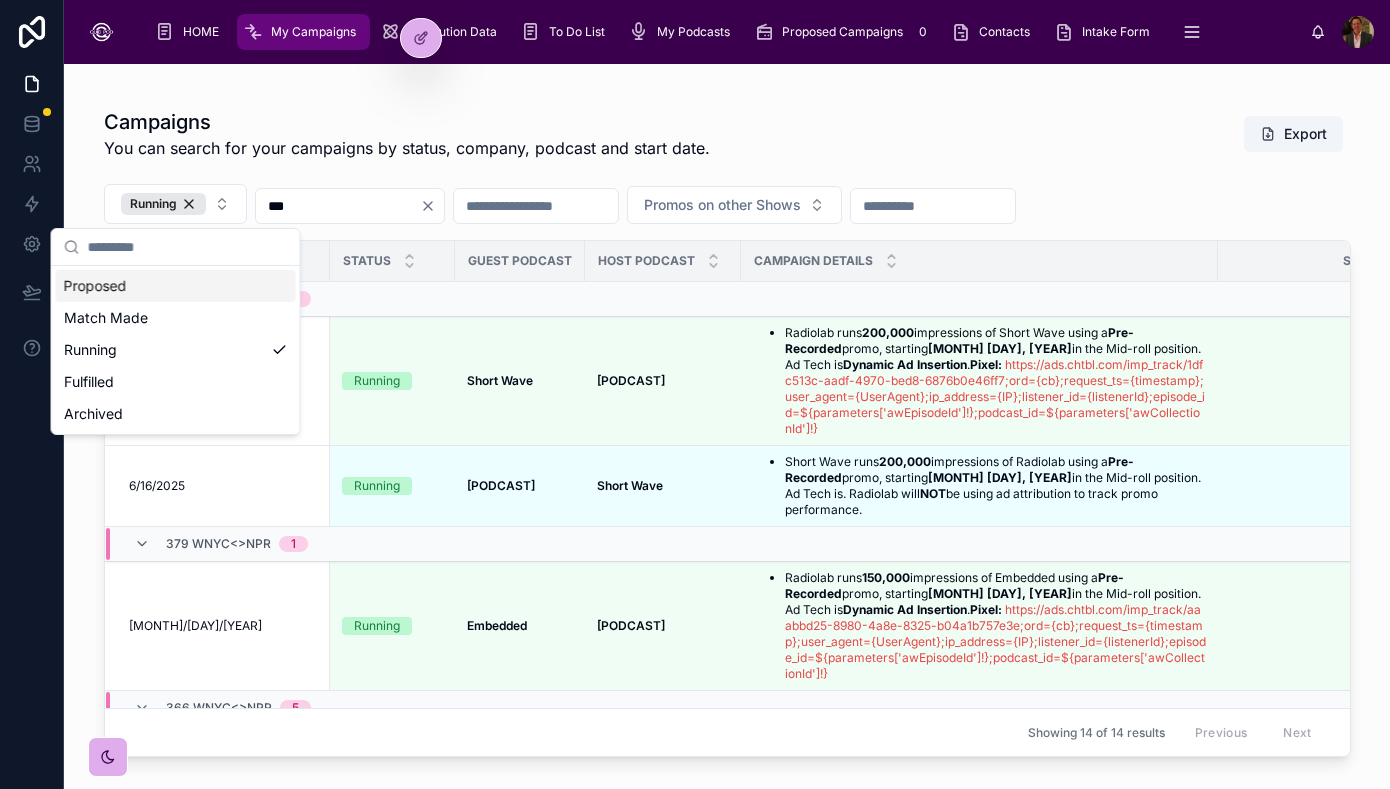 click on "Running *** Promos on other Shows" at bounding box center [727, 208] 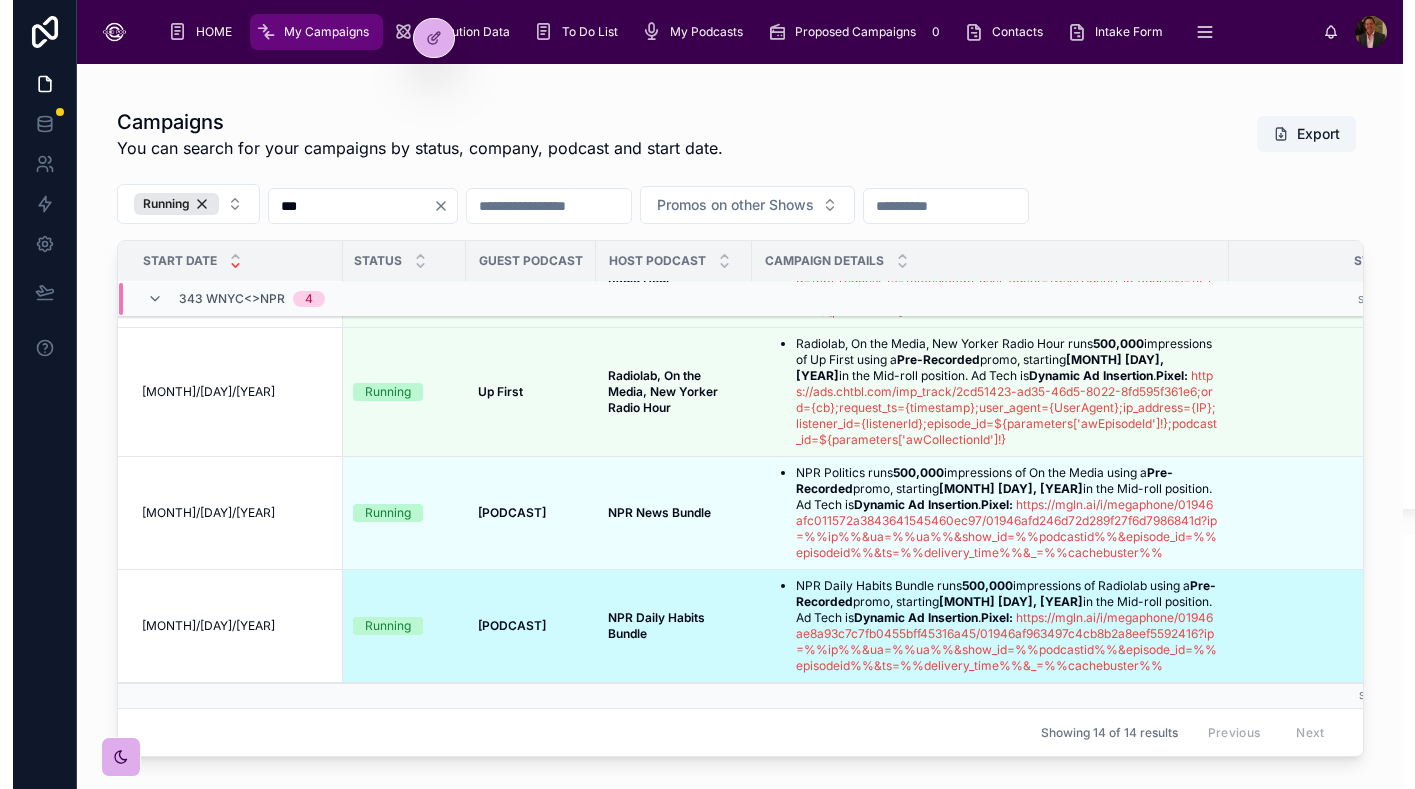 scroll, scrollTop: 1401, scrollLeft: 2, axis: both 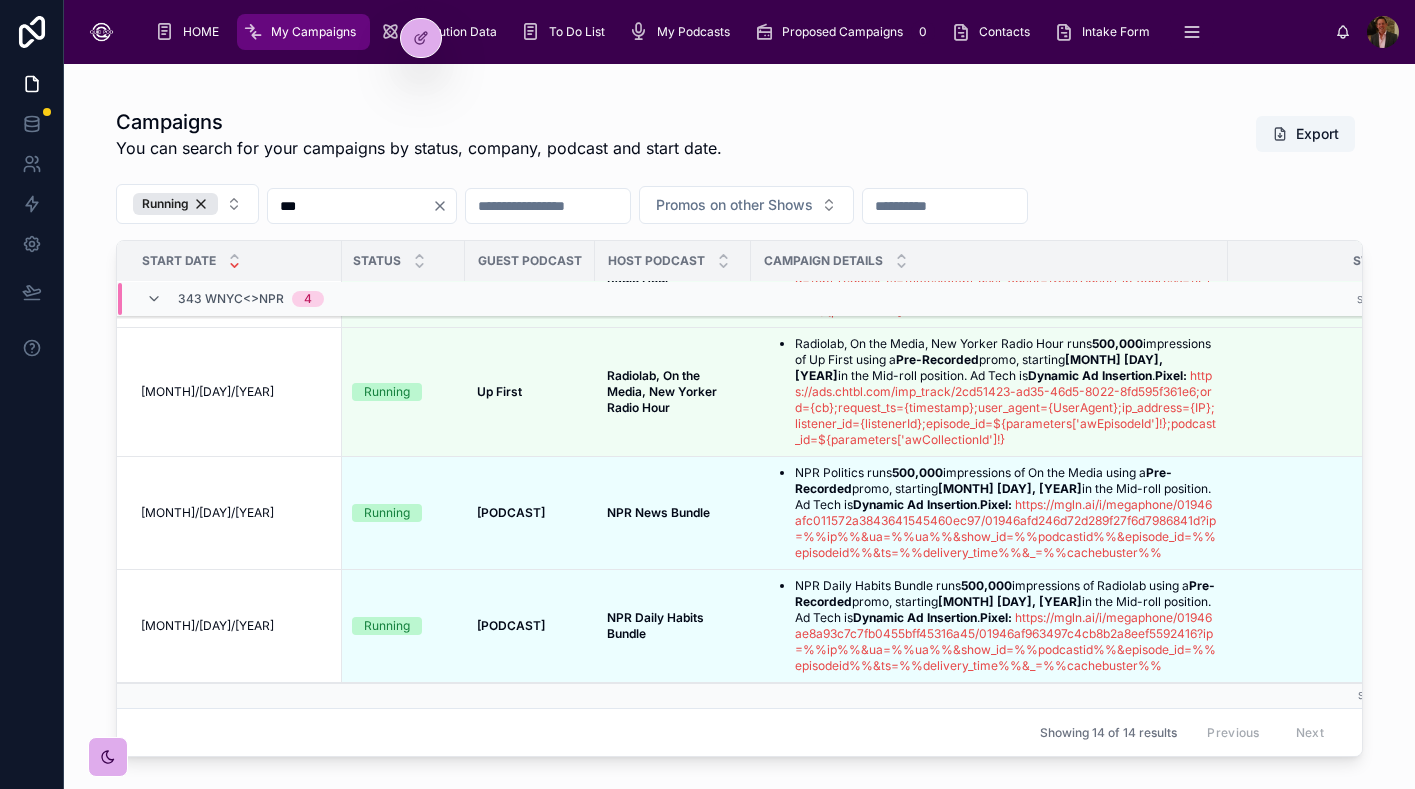 click on "***" at bounding box center (350, 206) 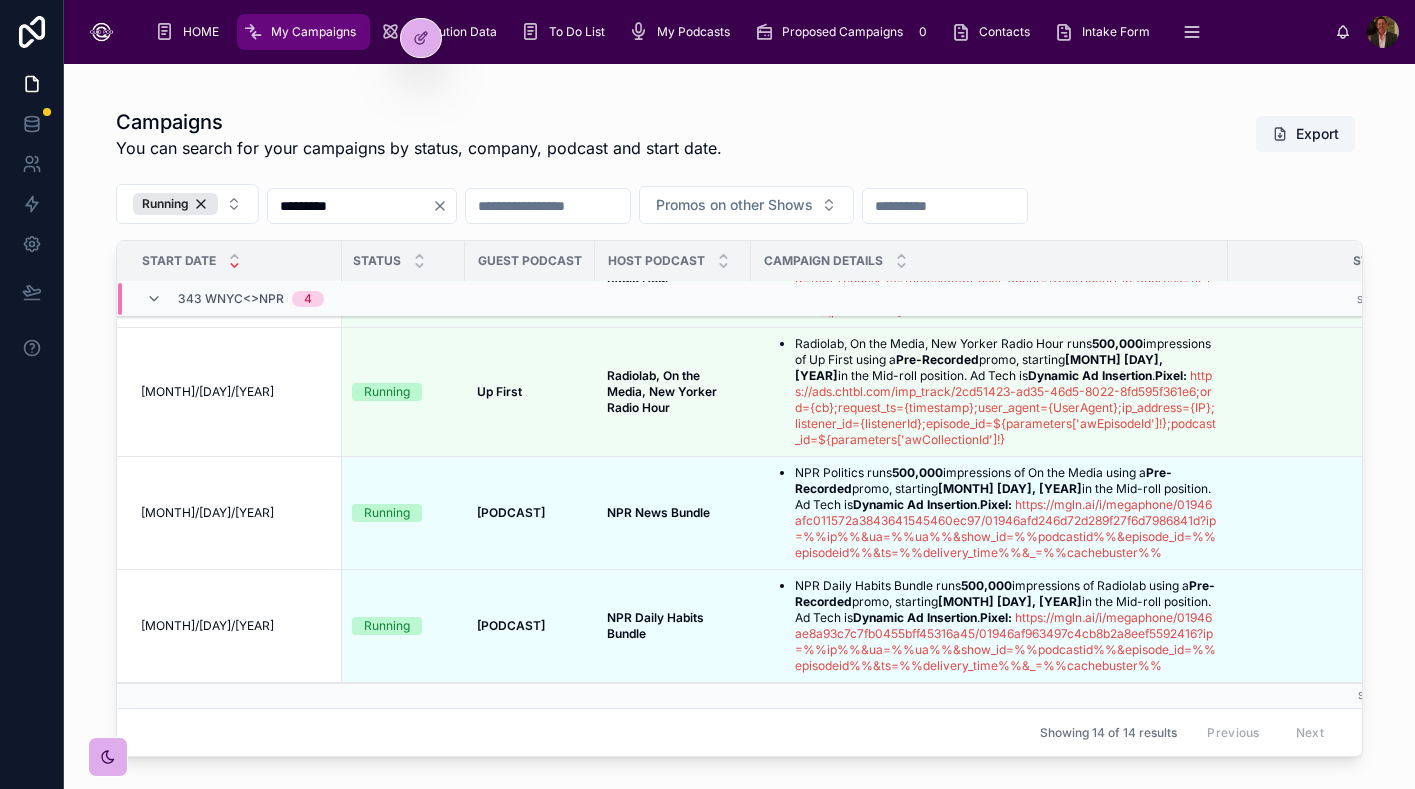 type on "*********" 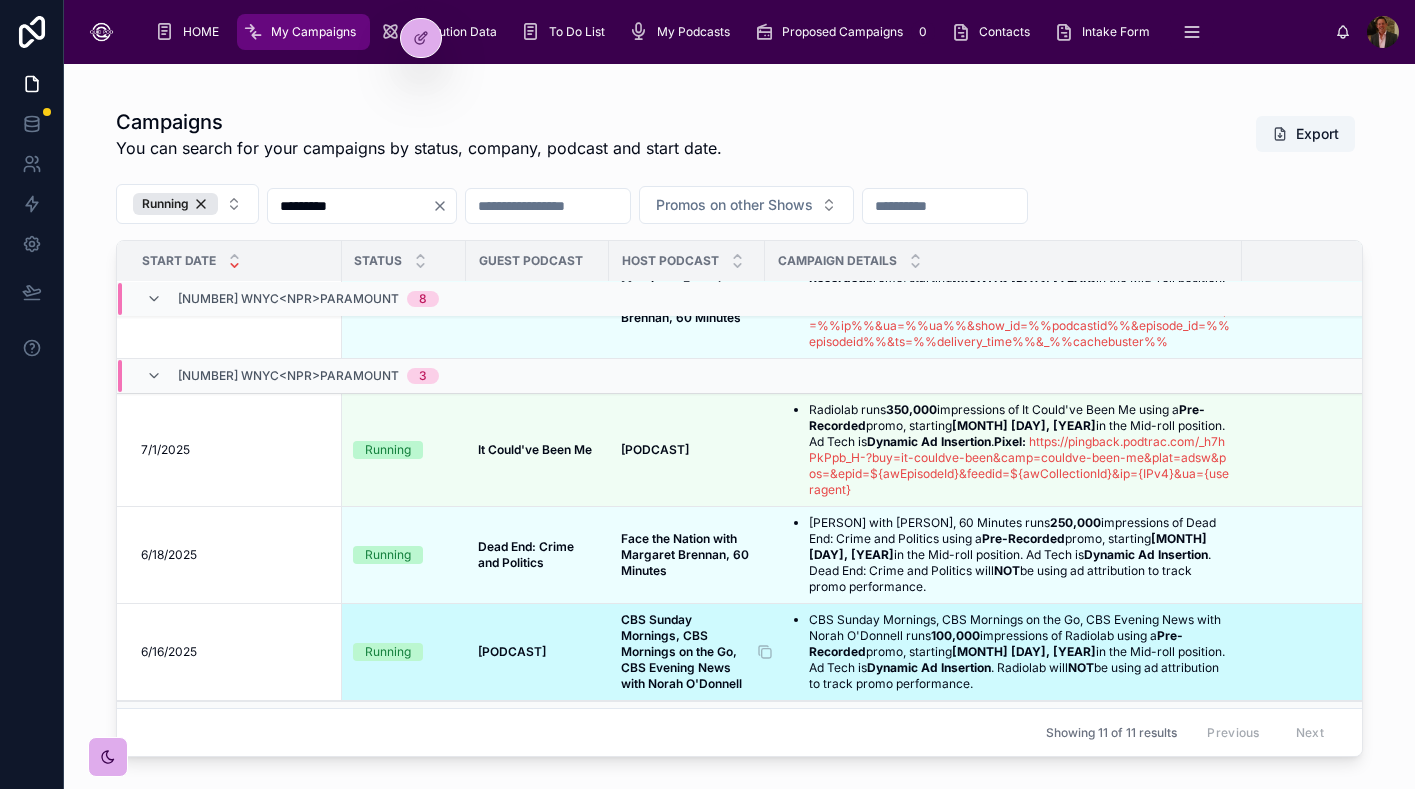 scroll, scrollTop: 975, scrollLeft: 1, axis: both 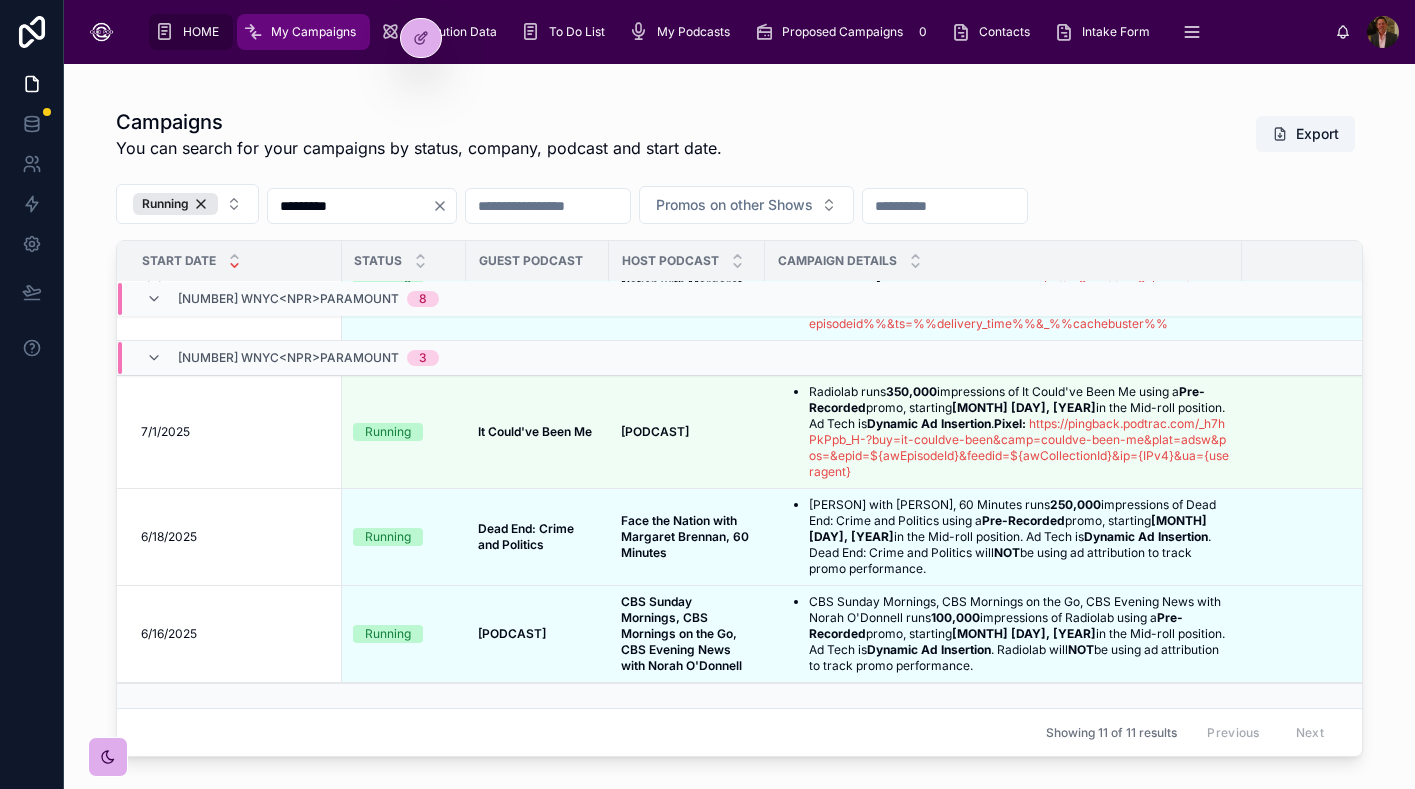 click on "HOME" at bounding box center [201, 32] 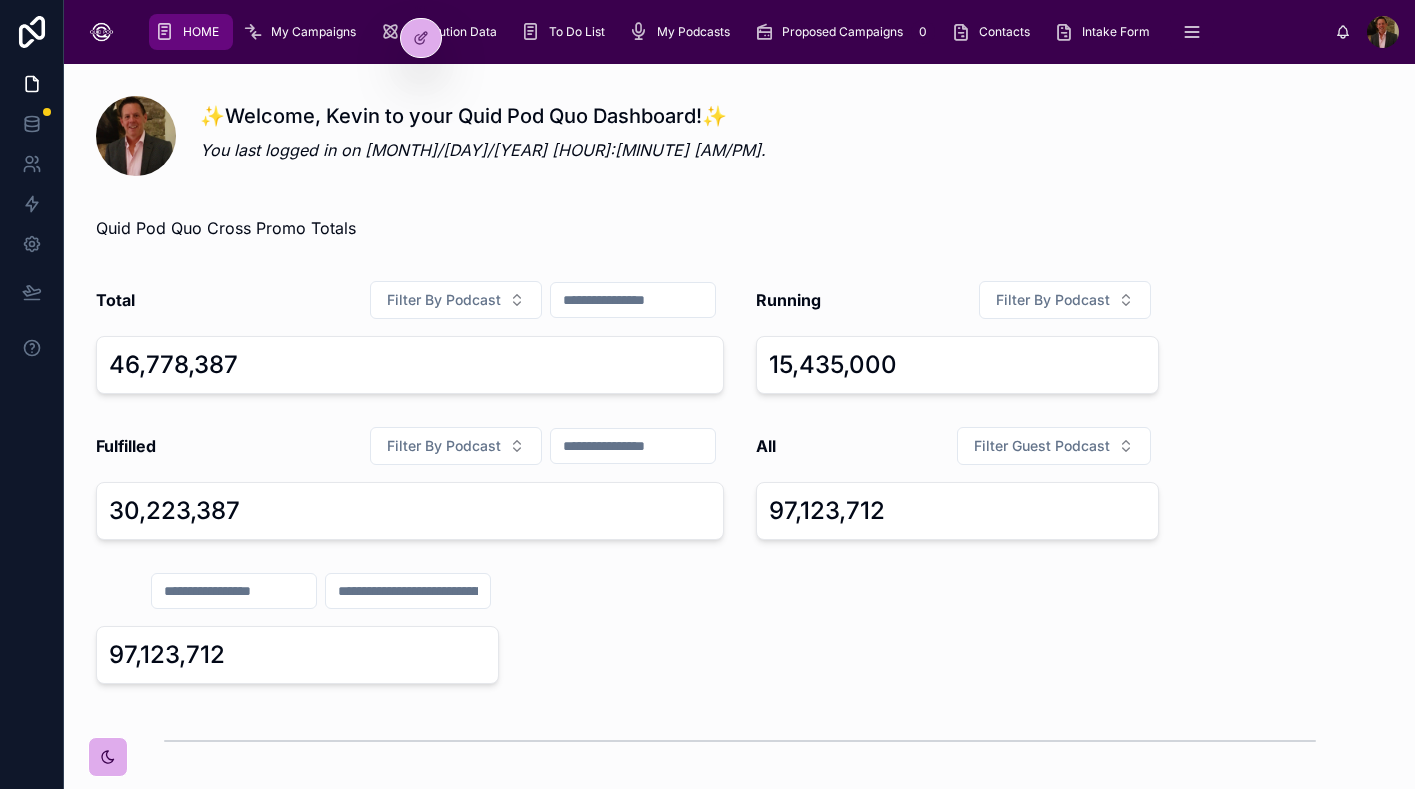 click at bounding box center [408, 591] 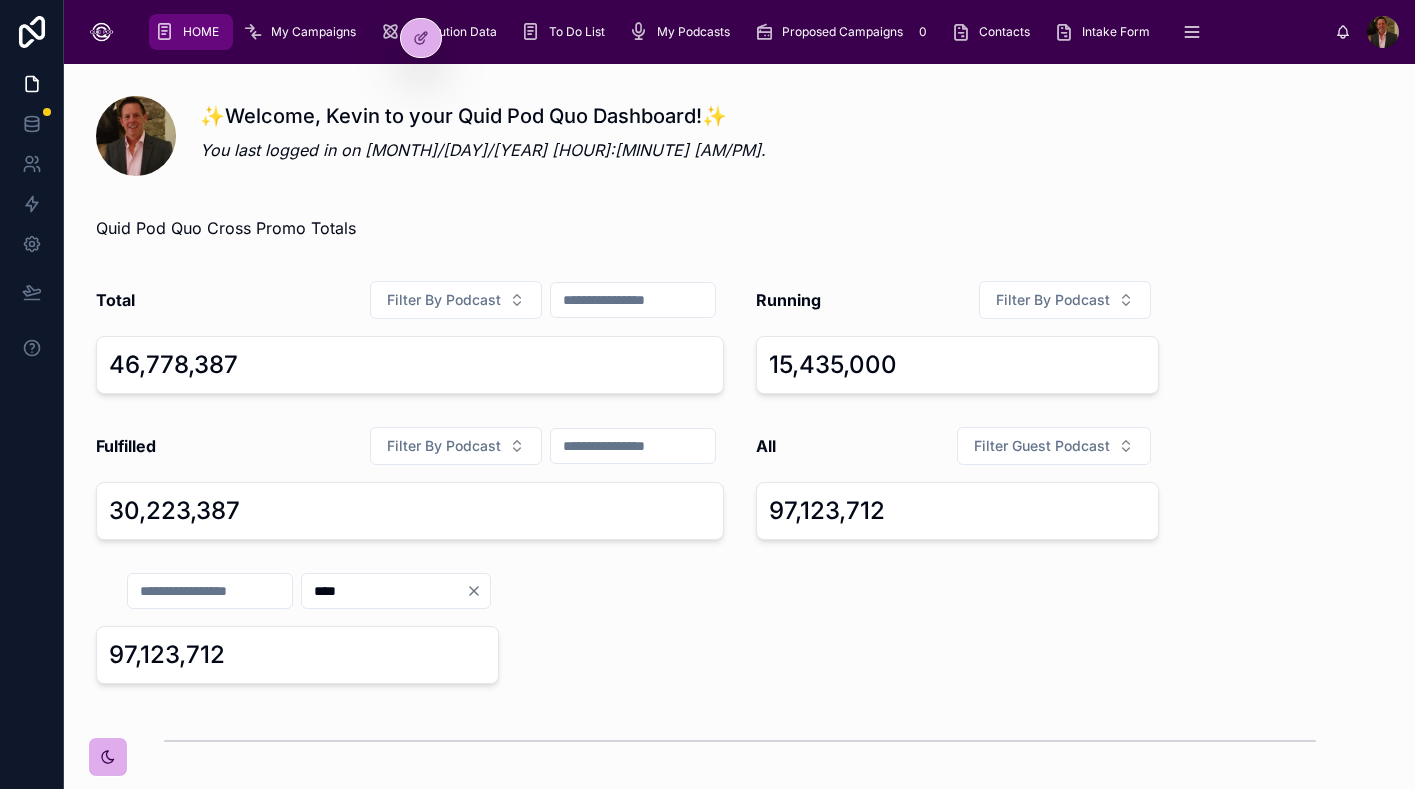 type on "****" 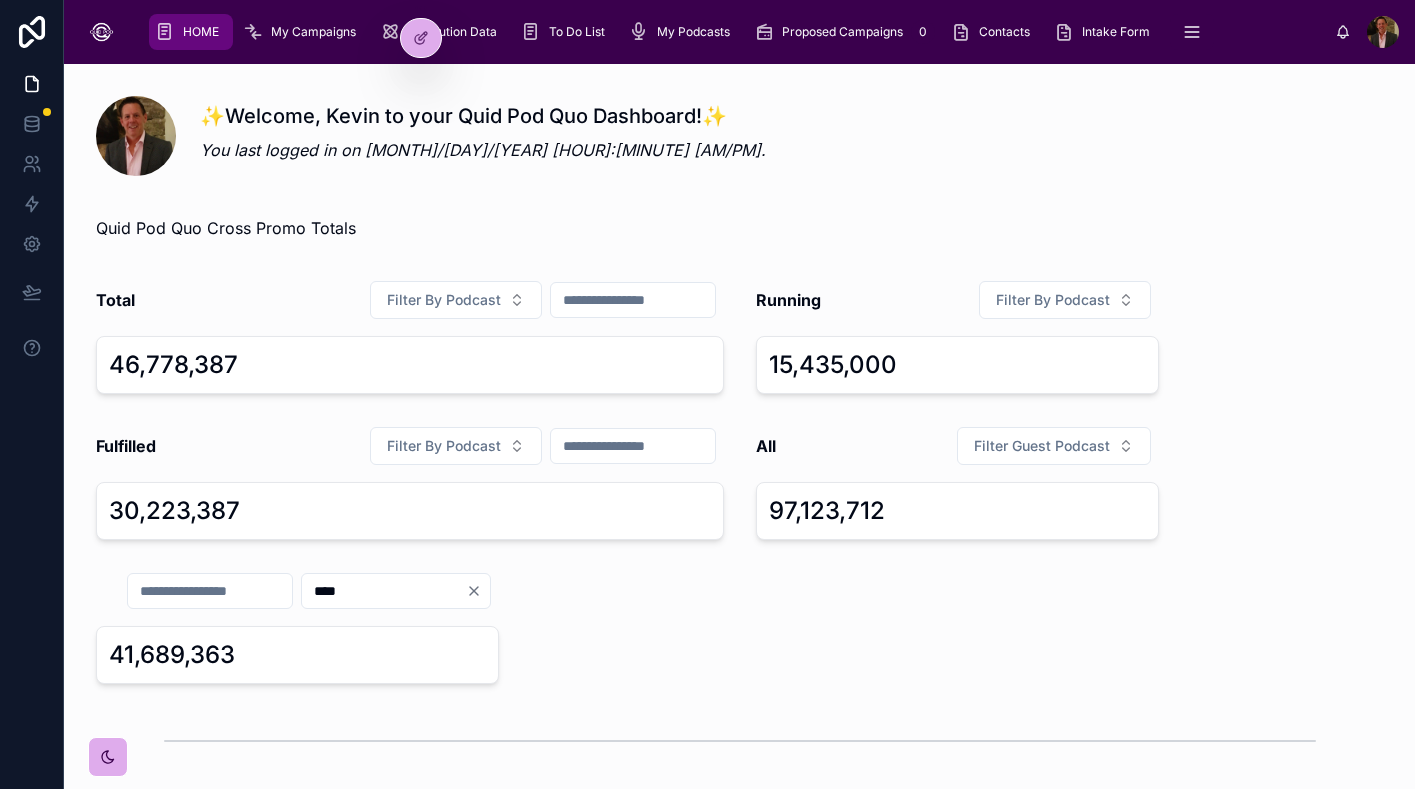 click at bounding box center [210, 591] 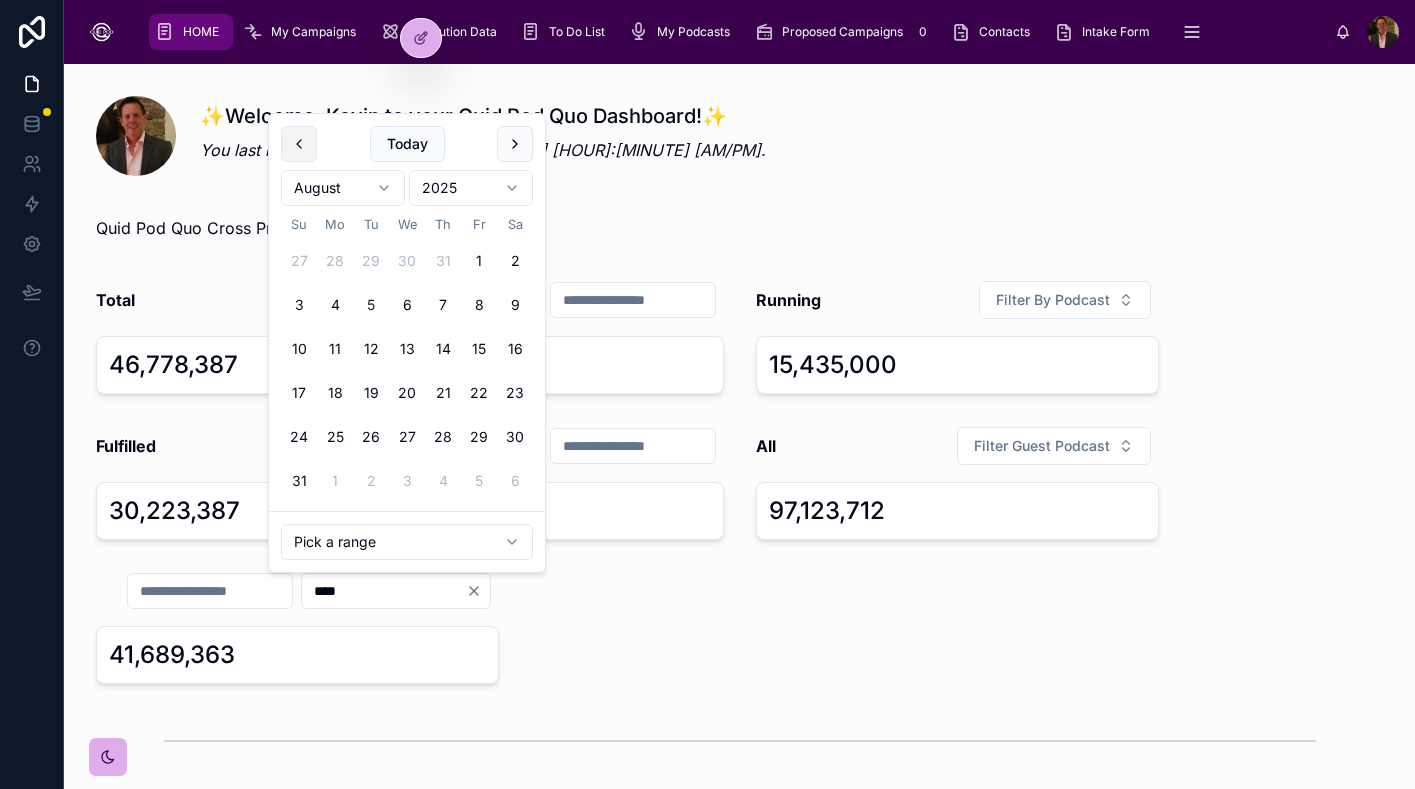 click at bounding box center (299, 144) 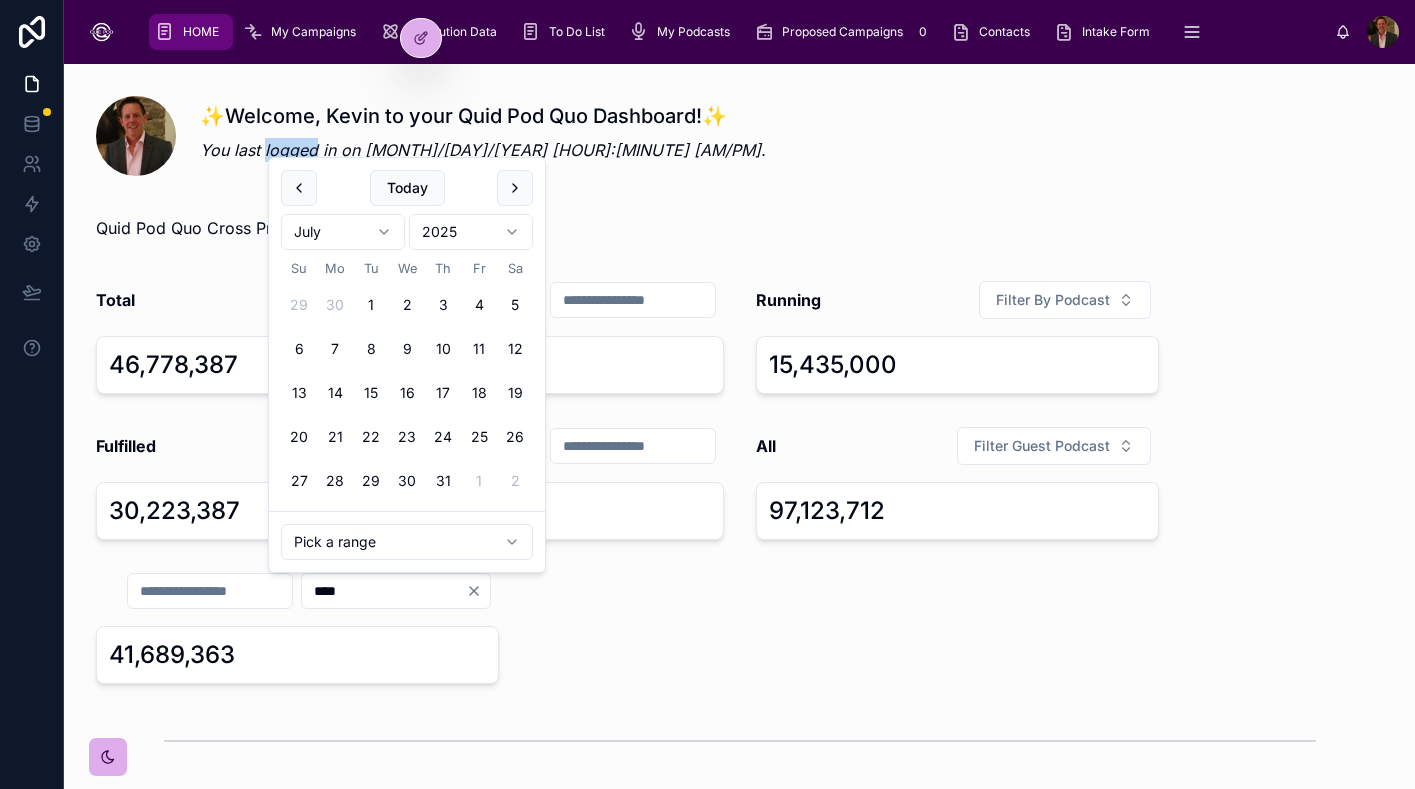 click on "You last logged in on [MONTH]/[DAY]/[YEAR] [HOUR]:[MINUTE] [AM/PM]." at bounding box center [483, 150] 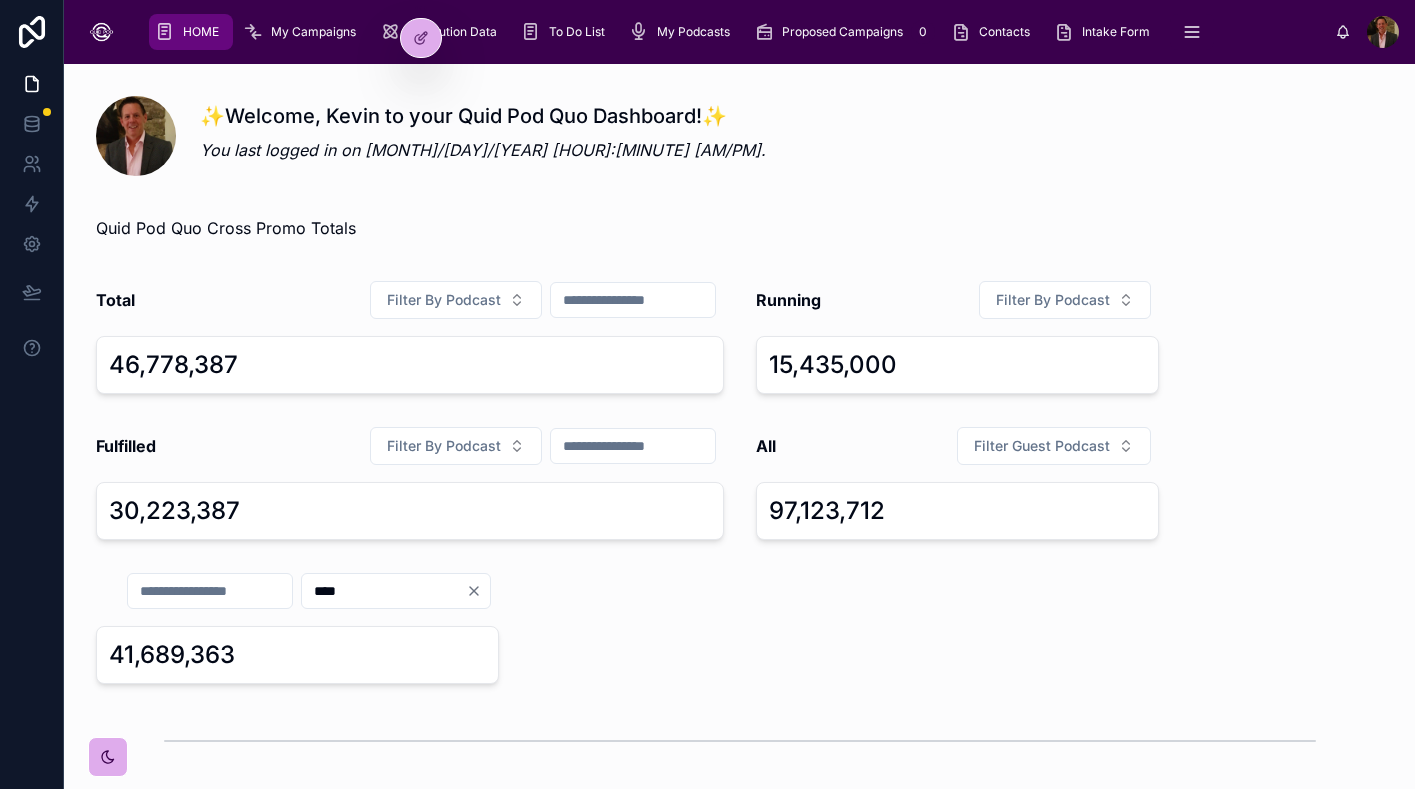 click on "**** 41,689,363" at bounding box center [297, 628] 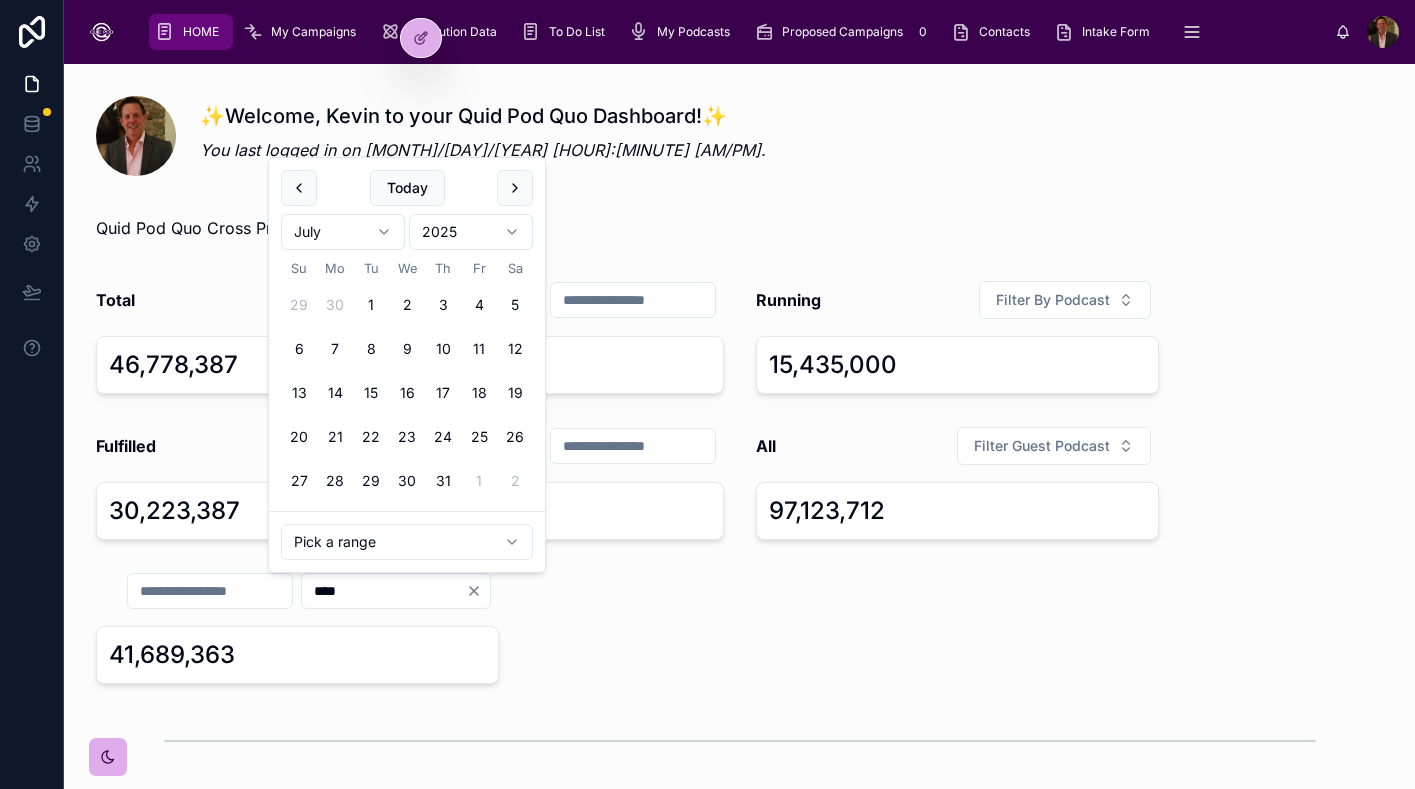 click at bounding box center (210, 591) 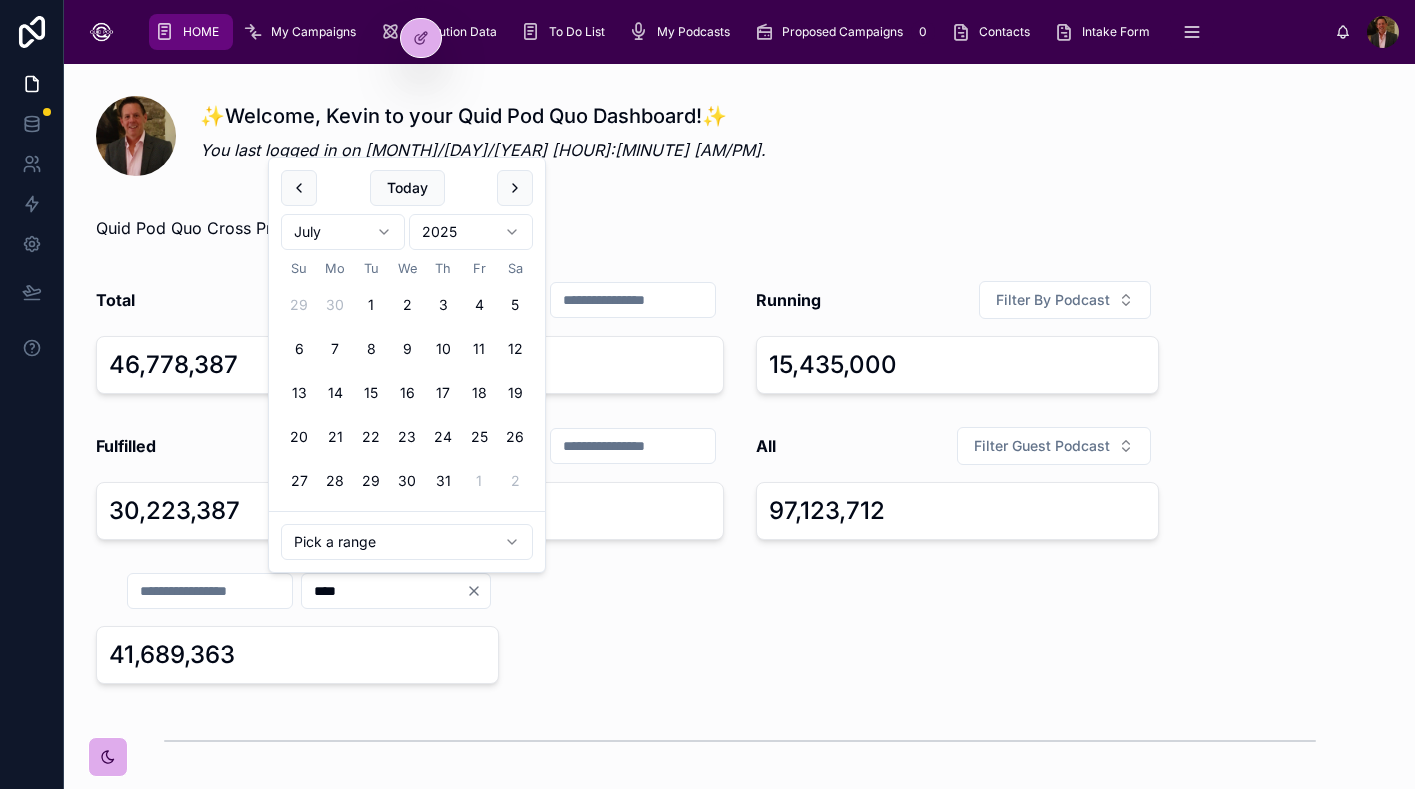 click on "HOME My Campaigns Attribution Data To Do List My Podcasts Proposed Campaigns 0 Contacts Intake Form Companies Campaign Wrap 108 In the Works Kevin Sullivan ✨Welcome, Kevin to your Quid Pod Quo Dashboard!✨ You last logged in on 8/5/2025 11:33 AM. Quid Pod Quo Cross Promo Totals Total Filter By Podcast 46,778,387 Running Filter By Podcast 15,435,000 Fulfilled Filter By Podcast 30,223,387 All Filter Guest Podcast 97,123,712 **** 41,689,363 Running & Planned Promos August 03 – 09 Today Week 03 Sun 04 Mon 05 Tue 06 Wed 07 Thu 08 Fri 09 Sat 371 WNYC<>APM 3007 WNYC<>Realm 3007 WNYC<>Realm 3011 WNYC<>TED 3011 WNYC<>TED 3011 WNYC<>TED 3011 WNYC<>TED 3010 WNYC<>Lava for Good 3012 WNYC<>APM 3020 WNYC<>Crooked 3012 WNYC<>APM 3020 WNYC<>Crooked 3012 WNYC<>APM 3012 WNYC<>APM 3012 WNYC<>APM 3012 WNYC<>APM 3009 WNYC<>Freakonomics 3009 WNYC<>Freakonomics 3020 WNYC<>Crooked 3020 WNYC<>Crooked 12:00 AM 12:30 AM 1:00 AM 1:30 AM 2:00 AM 2:30 AM 3:00 AM 3:30 AM 4:00 AM 4:30 AM 5:00 AM 5:30 AM 6:00 AM ." at bounding box center [707, 394] 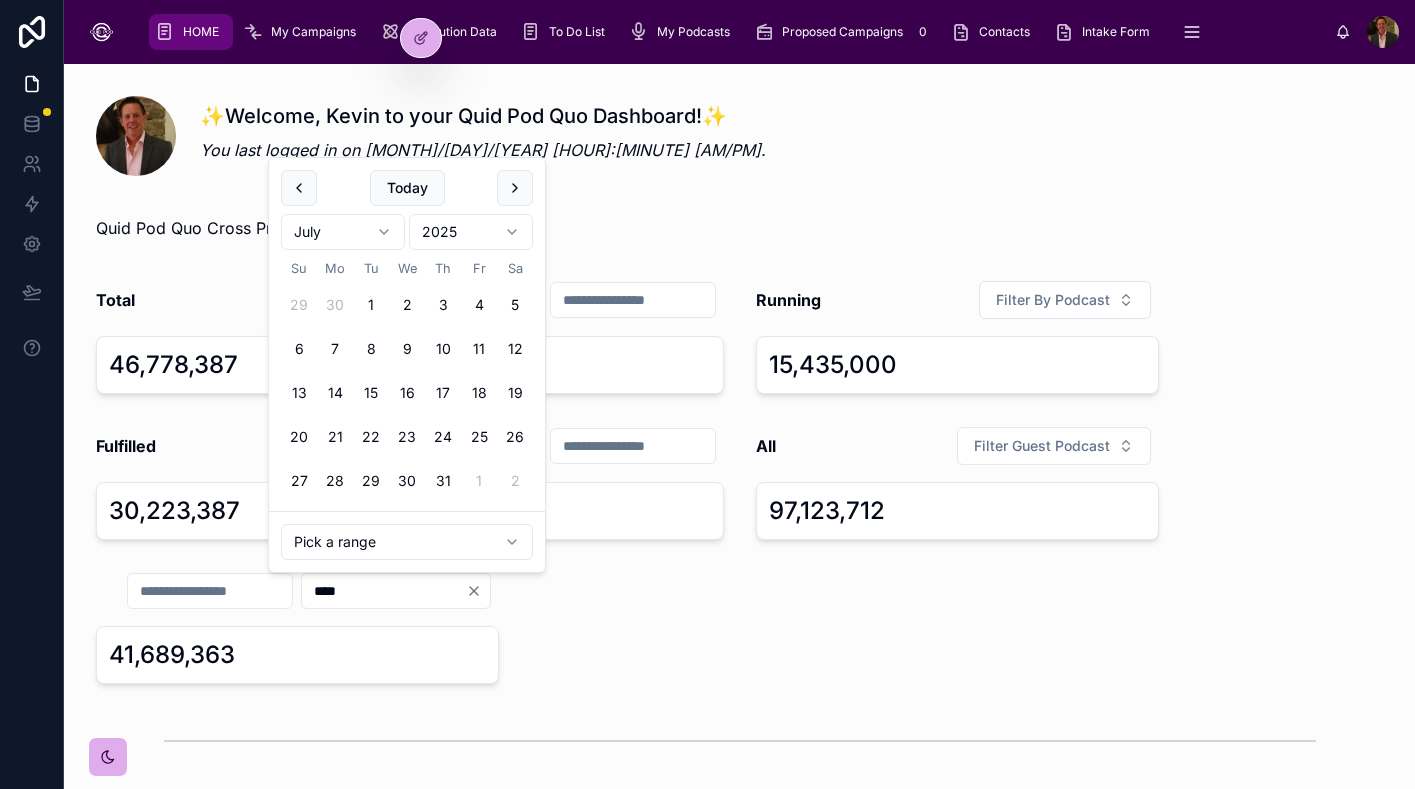 click on "HOME My Campaigns Attribution Data To Do List My Podcasts Proposed Campaigns 0 Contacts Intake Form Companies Campaign Wrap 108 In the Works Kevin Sullivan ✨Welcome, Kevin to your Quid Pod Quo Dashboard!✨ You last logged in on 8/5/2025 11:33 AM. Quid Pod Quo Cross Promo Totals Total Filter By Podcast 46,778,387 Running Filter By Podcast 15,435,000 Fulfilled Filter By Podcast 30,223,387 All Filter Guest Podcast 97,123,712 **** 41,689,363 Running & Planned Promos August 03 – 09 Today Week 03 Sun 04 Mon 05 Tue 06 Wed 07 Thu 08 Fri 09 Sat 371 WNYC<>APM 3007 WNYC<>Realm 3007 WNYC<>Realm 3011 WNYC<>TED 3011 WNYC<>TED 3011 WNYC<>TED 3011 WNYC<>TED 3010 WNYC<>Lava for Good 3012 WNYC<>APM 3020 WNYC<>Crooked 3012 WNYC<>APM 3020 WNYC<>Crooked 3012 WNYC<>APM 3012 WNYC<>APM 3012 WNYC<>APM 3012 WNYC<>APM 3009 WNYC<>Freakonomics 3009 WNYC<>Freakonomics 3020 WNYC<>Crooked 3020 WNYC<>Crooked 12:00 AM 12:30 AM 1:00 AM 1:30 AM 2:00 AM 2:30 AM 3:00 AM 3:30 AM 4:00 AM 4:30 AM 5:00 AM 5:30 AM 6:00 AM ." at bounding box center [707, 394] 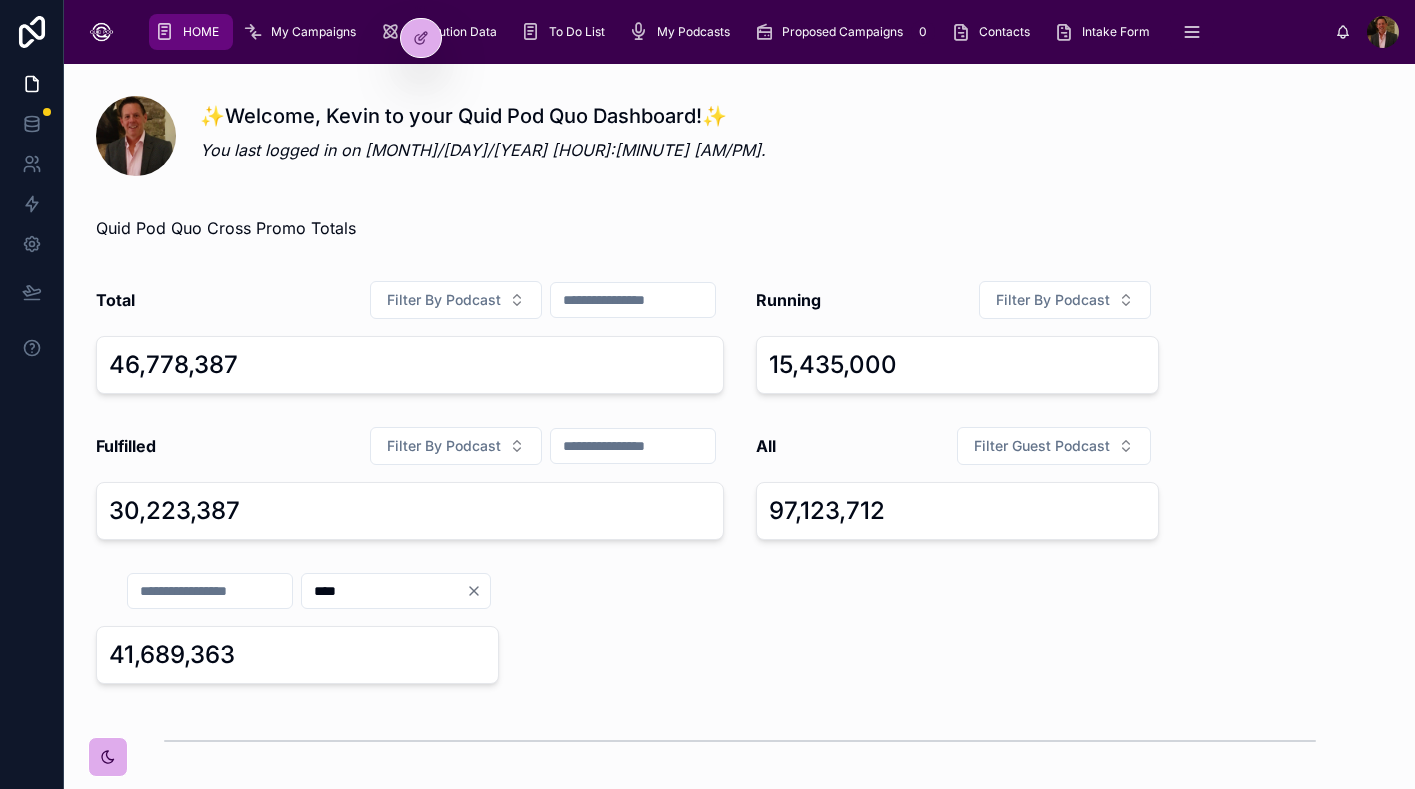 click at bounding box center [210, 591] 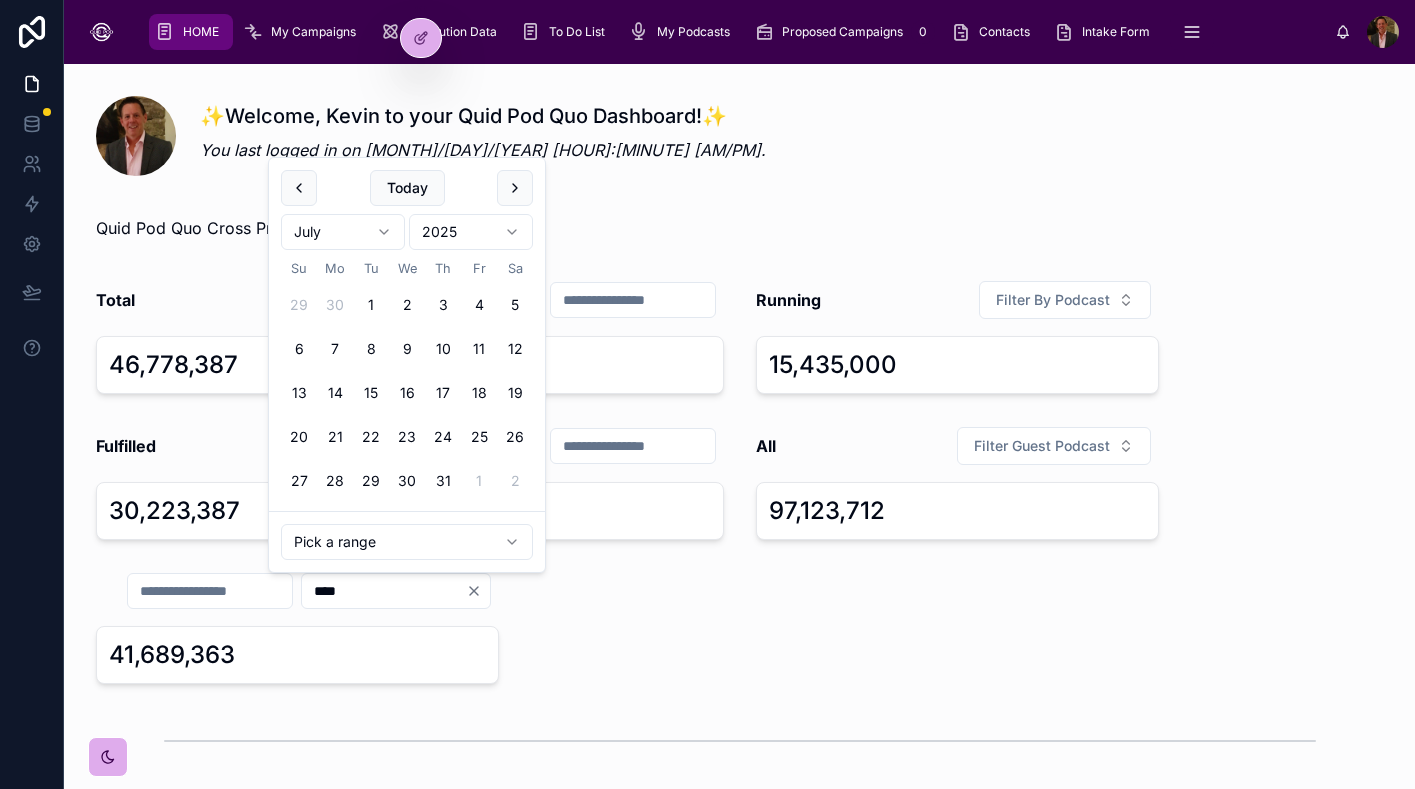 click on "HOME My Campaigns Attribution Data To Do List My Podcasts Proposed Campaigns 0 Contacts Intake Form Companies Campaign Wrap 108 In the Works Kevin Sullivan ✨Welcome, Kevin to your Quid Pod Quo Dashboard!✨ You last logged in on 8/5/2025 11:33 AM. Quid Pod Quo Cross Promo Totals Total Filter By Podcast 46,778,387 Running Filter By Podcast 15,435,000 Fulfilled Filter By Podcast 30,223,387 All Filter Guest Podcast 97,123,712 **** 41,689,363 Running & Planned Promos August 03 – 09 Today Week 03 Sun 04 Mon 05 Tue 06 Wed 07 Thu 08 Fri 09 Sat 371 WNYC<>APM 3007 WNYC<>Realm 3007 WNYC<>Realm 3011 WNYC<>TED 3011 WNYC<>TED 3011 WNYC<>TED 3011 WNYC<>TED 3010 WNYC<>Lava for Good 3012 WNYC<>APM 3020 WNYC<>Crooked 3012 WNYC<>APM 3020 WNYC<>Crooked 3012 WNYC<>APM 3012 WNYC<>APM 3012 WNYC<>APM 3012 WNYC<>APM 3009 WNYC<>Freakonomics 3009 WNYC<>Freakonomics 3020 WNYC<>Crooked 3020 WNYC<>Crooked 12:00 AM 12:30 AM 1:00 AM 1:30 AM 2:00 AM 2:30 AM 3:00 AM 3:30 AM 4:00 AM 4:30 AM 5:00 AM 5:30 AM 6:00 AM ." at bounding box center [707, 394] 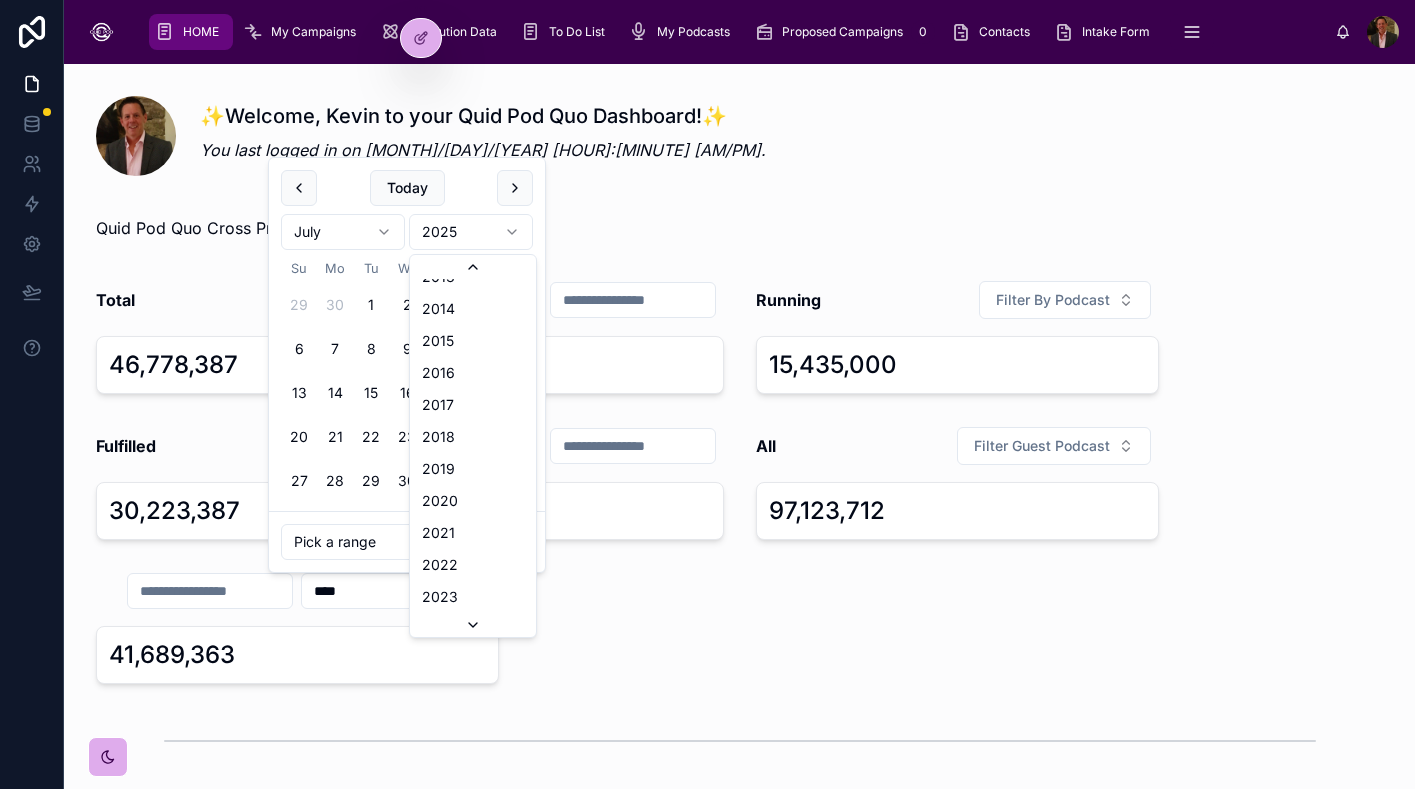 scroll, scrollTop: 3574, scrollLeft: 0, axis: vertical 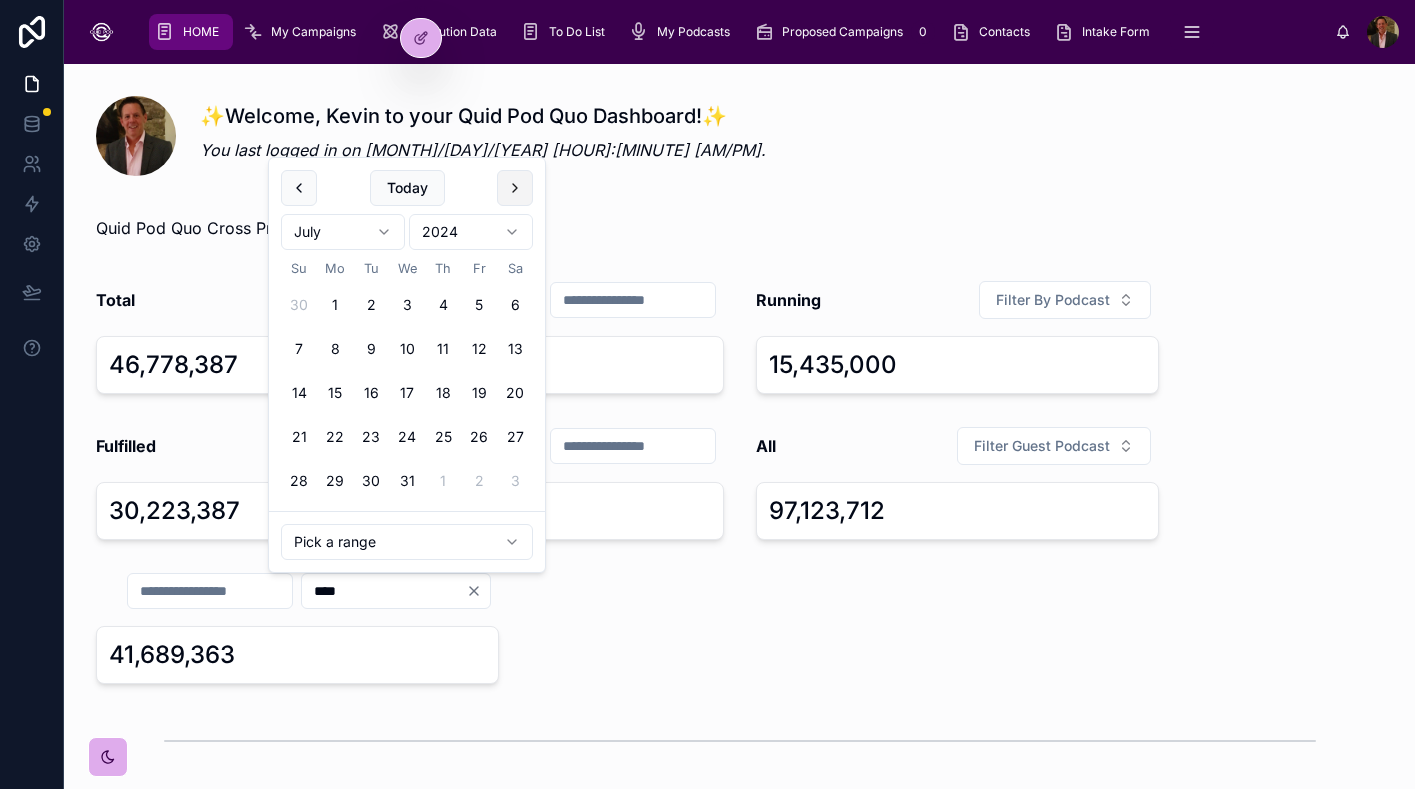 click at bounding box center [515, 188] 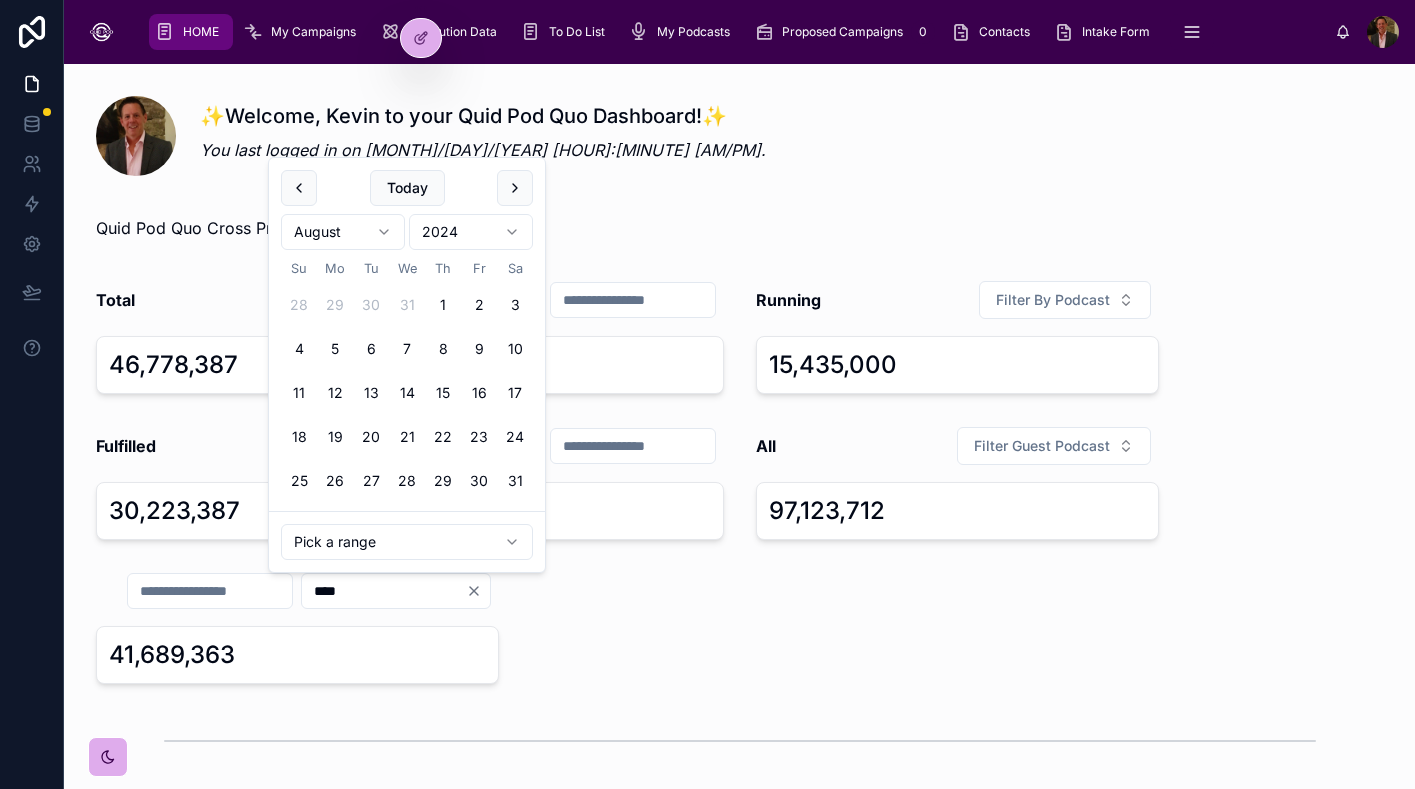 click at bounding box center (515, 188) 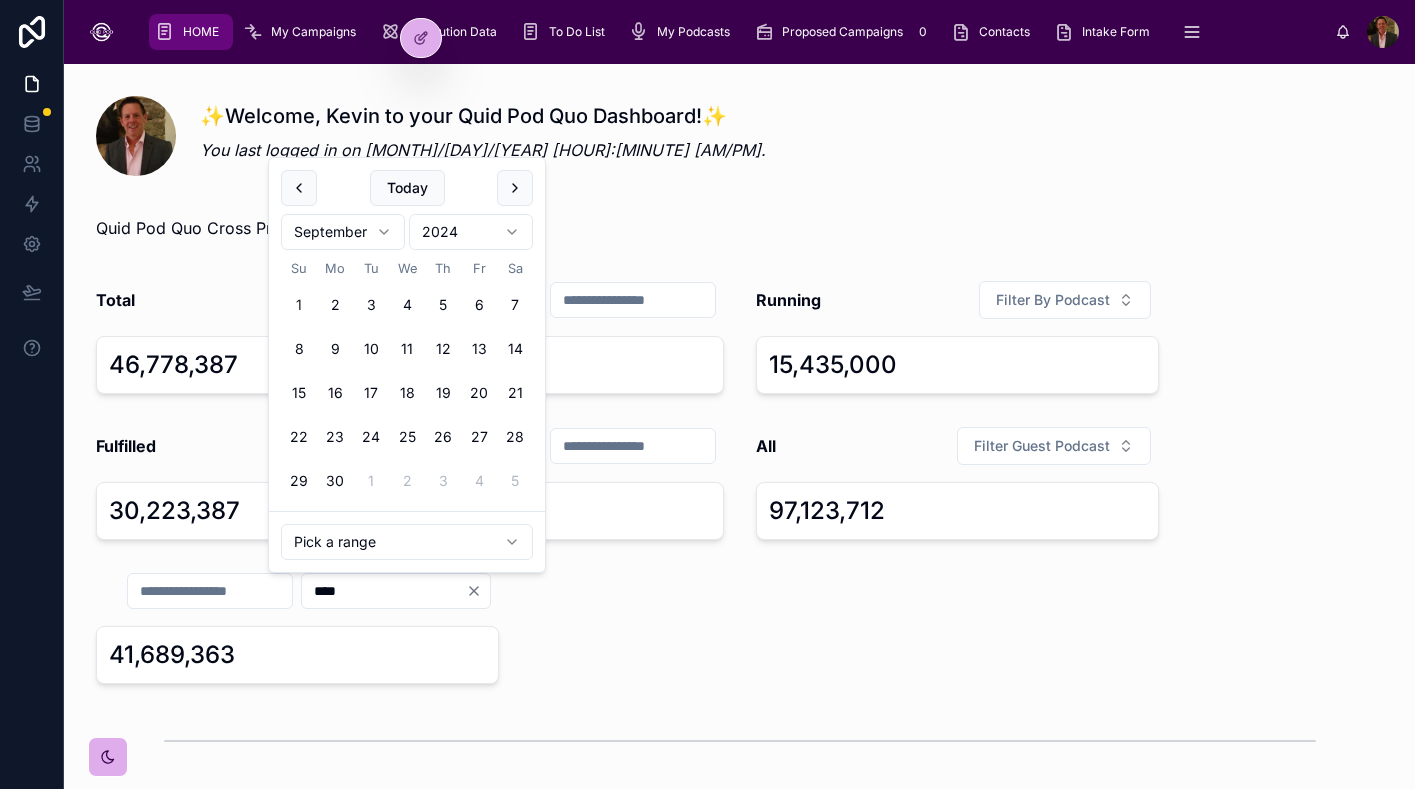 click on "1" at bounding box center [299, 305] 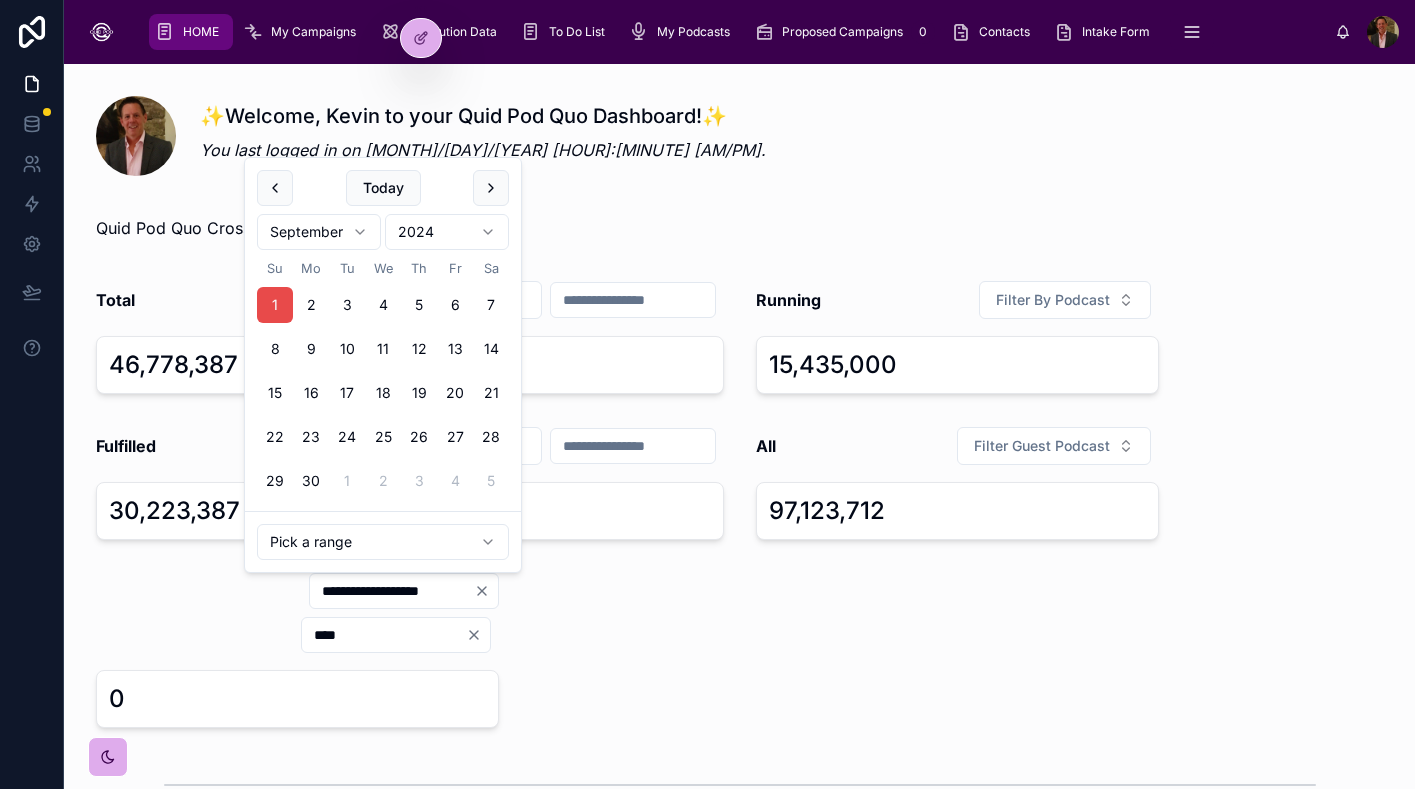 click on "**********" at bounding box center [707, 394] 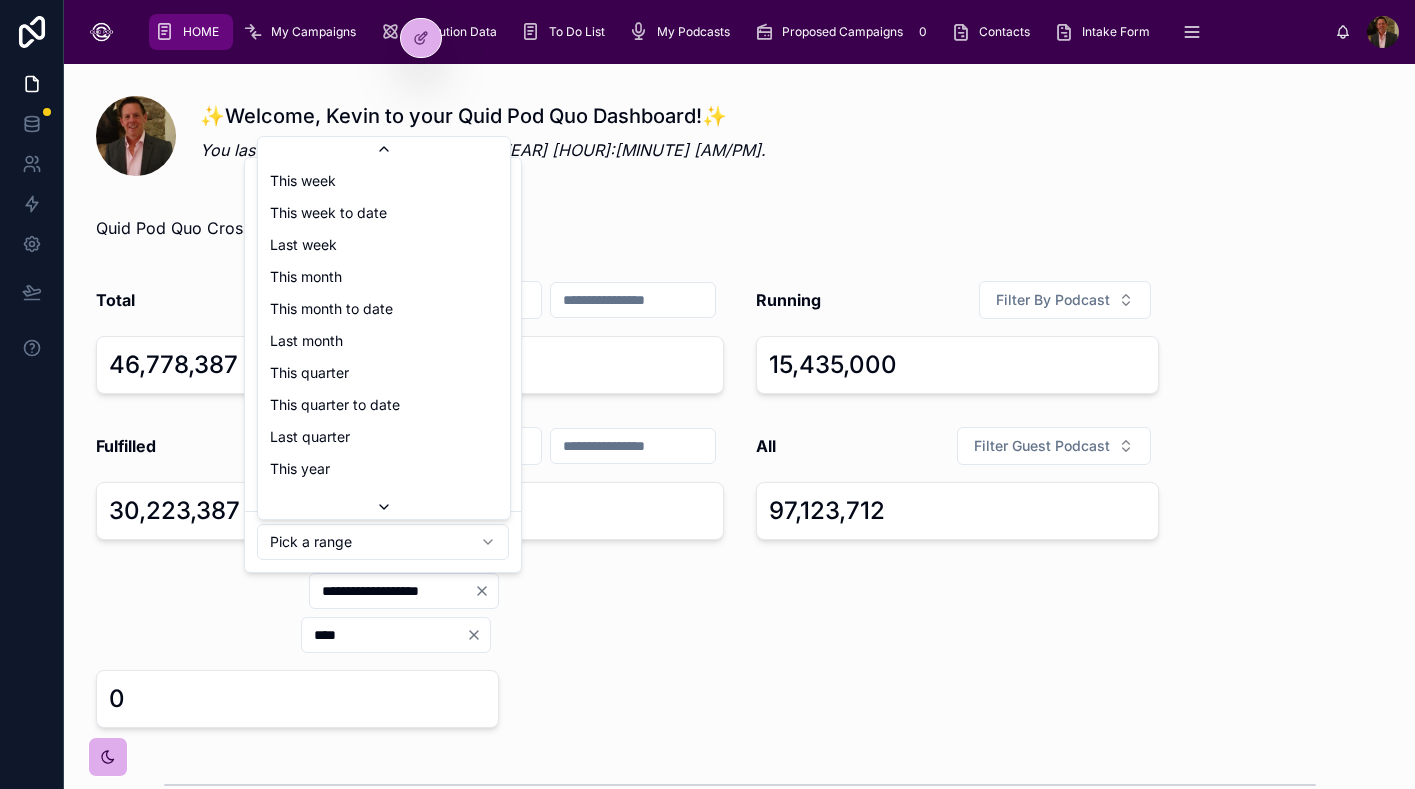 scroll, scrollTop: 226, scrollLeft: 0, axis: vertical 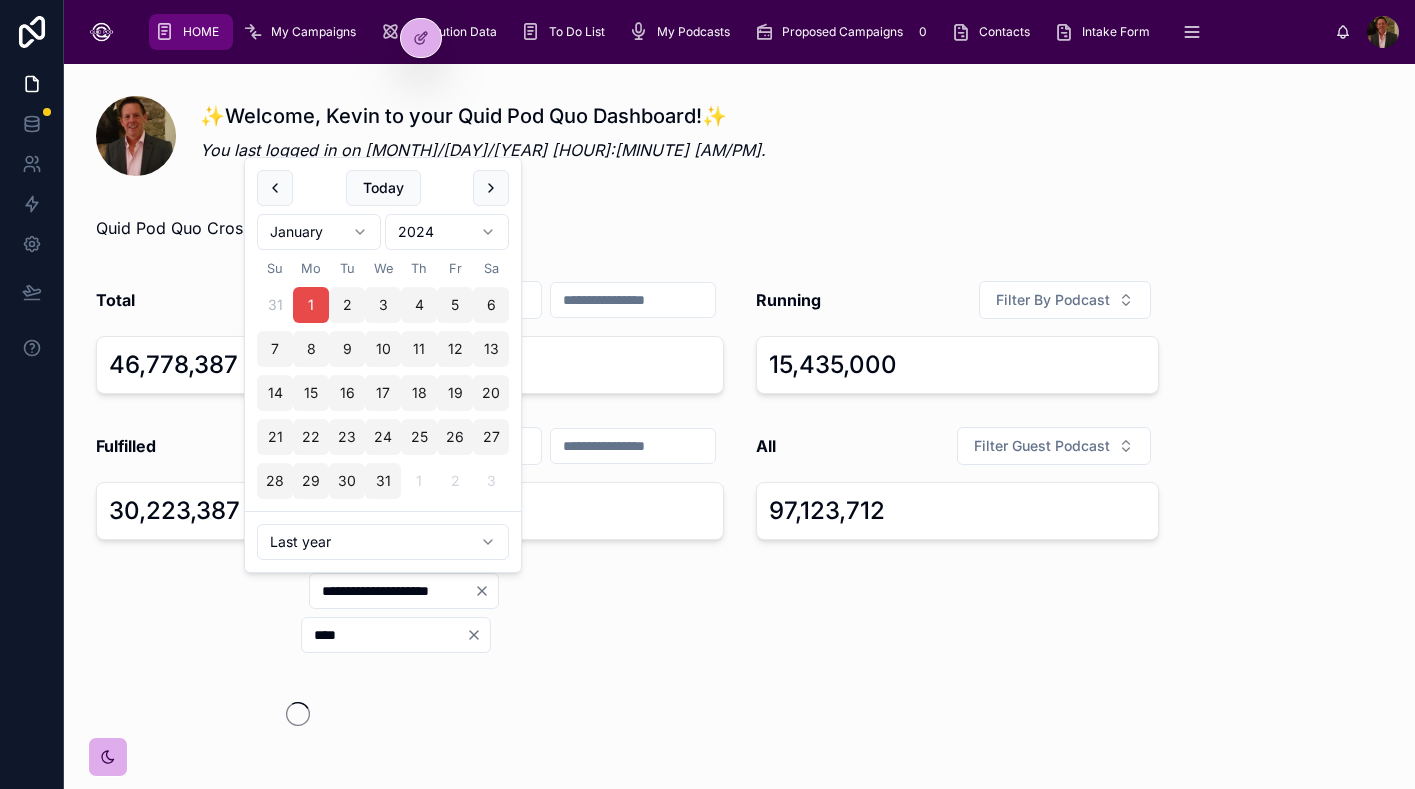 click on "**********" at bounding box center [739, 1337] 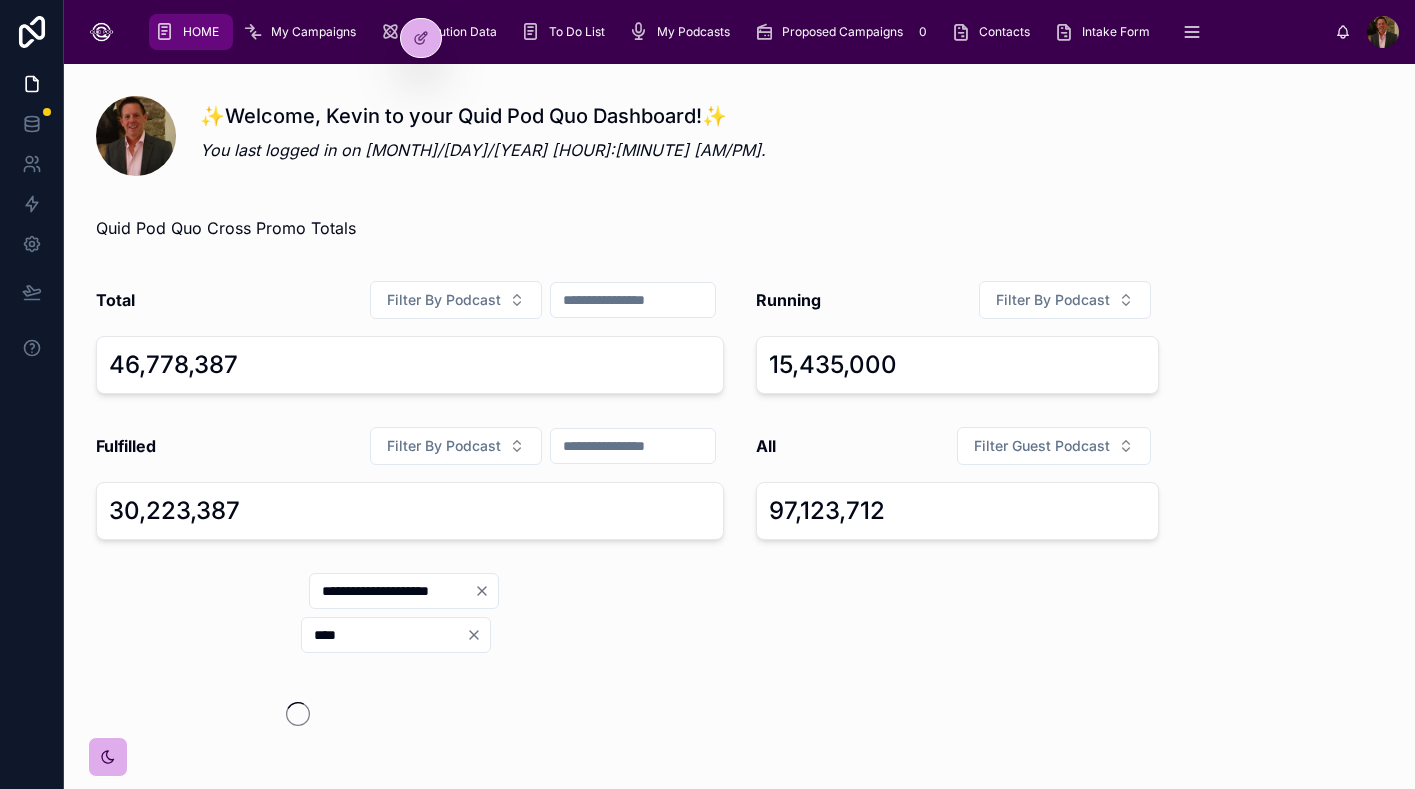 click on "**********" at bounding box center (392, 591) 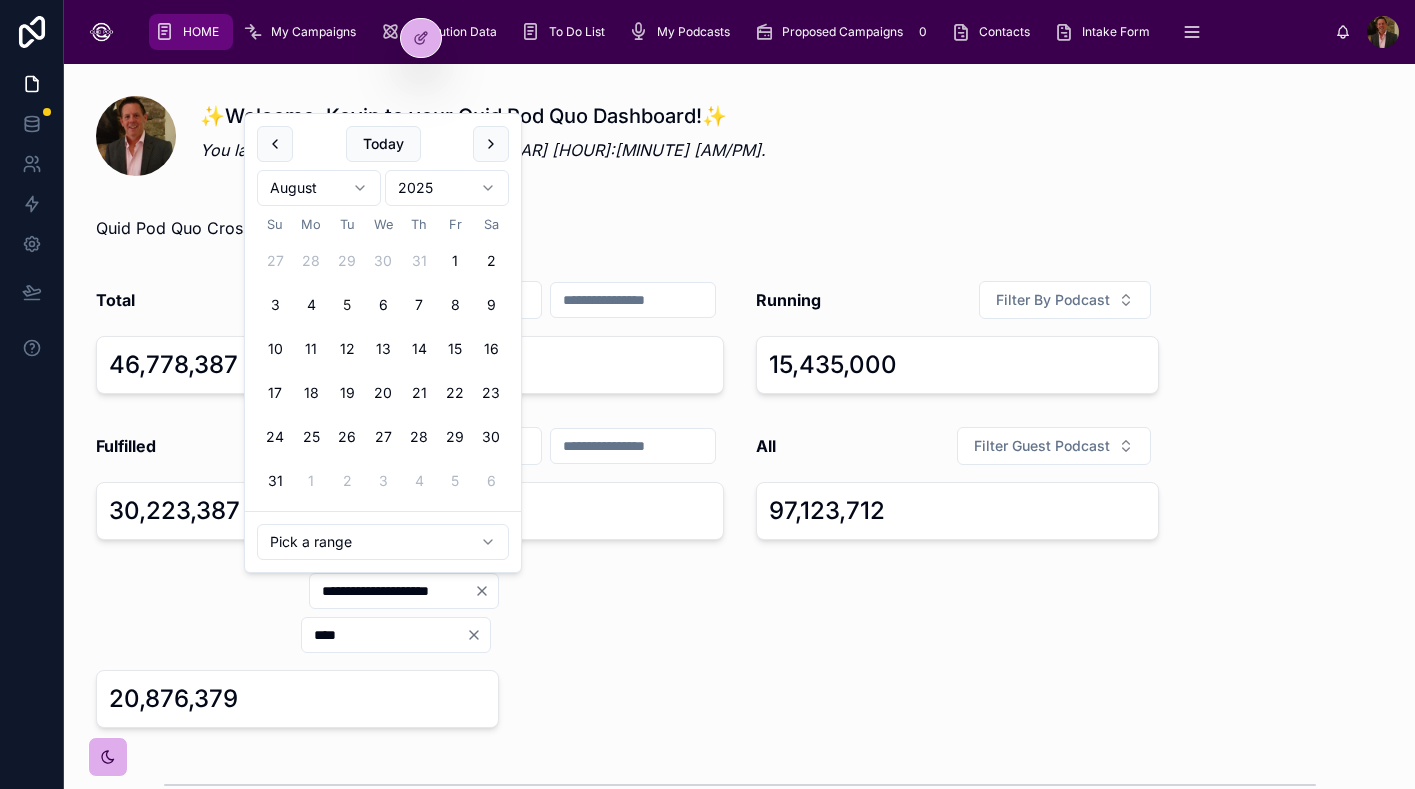 click on "**********" at bounding box center [739, 1322] 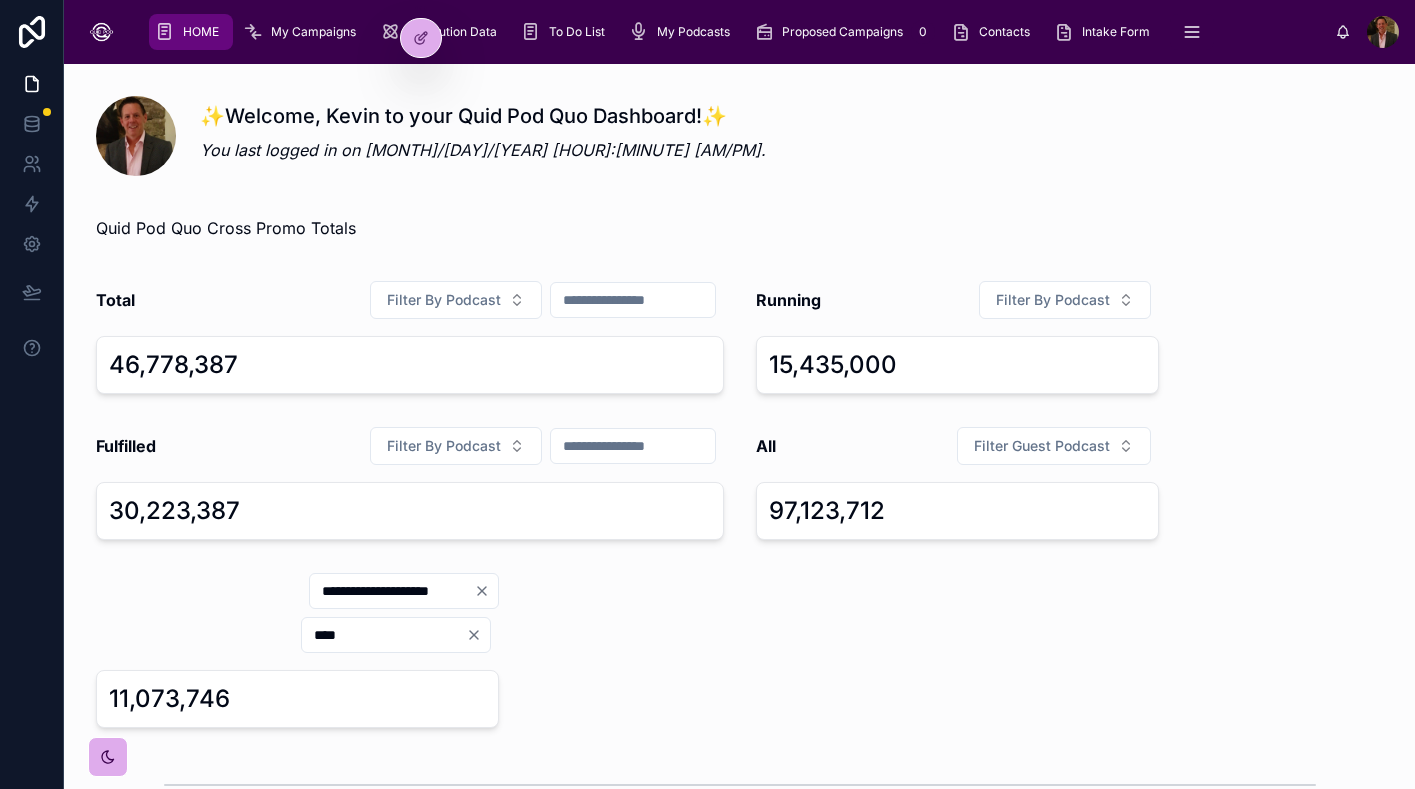 click on "**********" at bounding box center (392, 591) 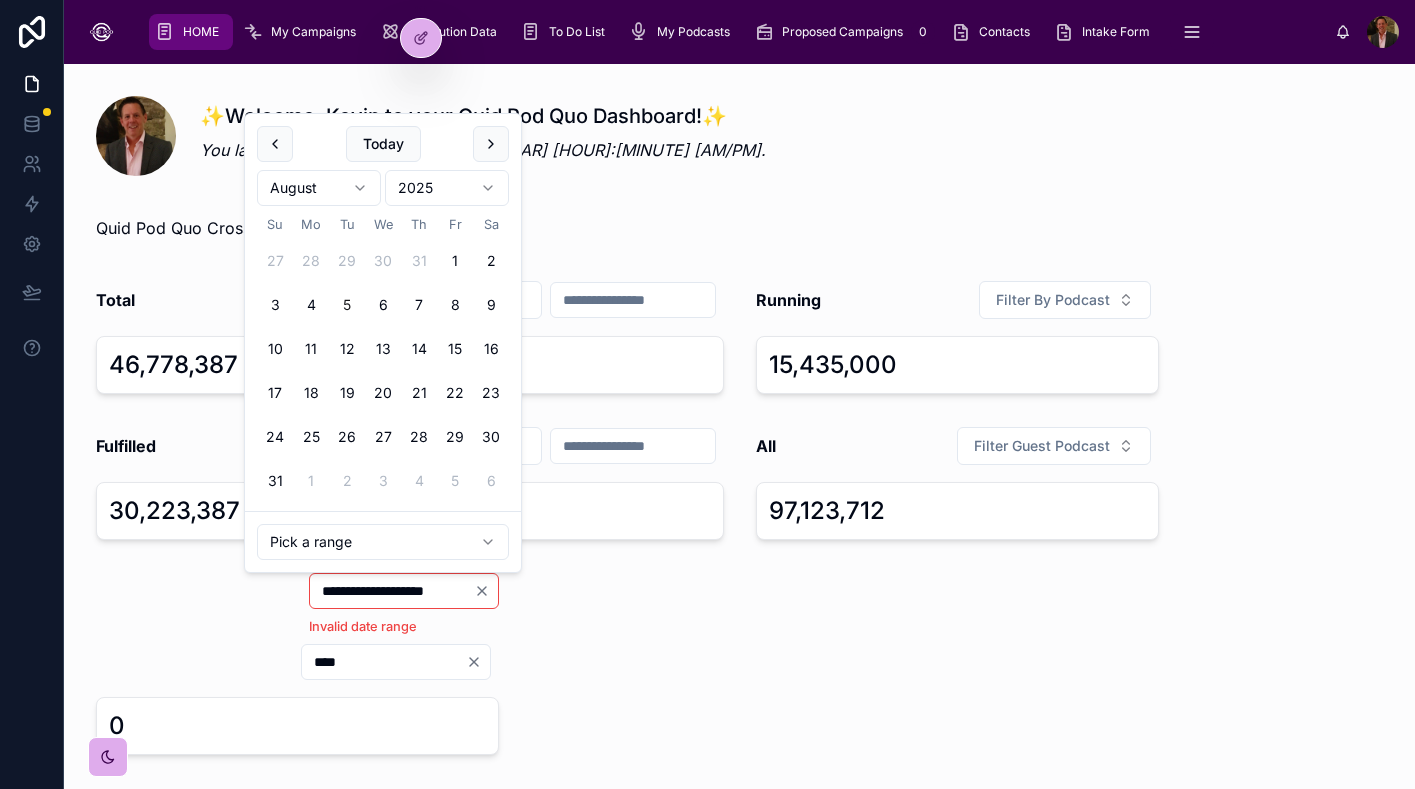 type on "**********" 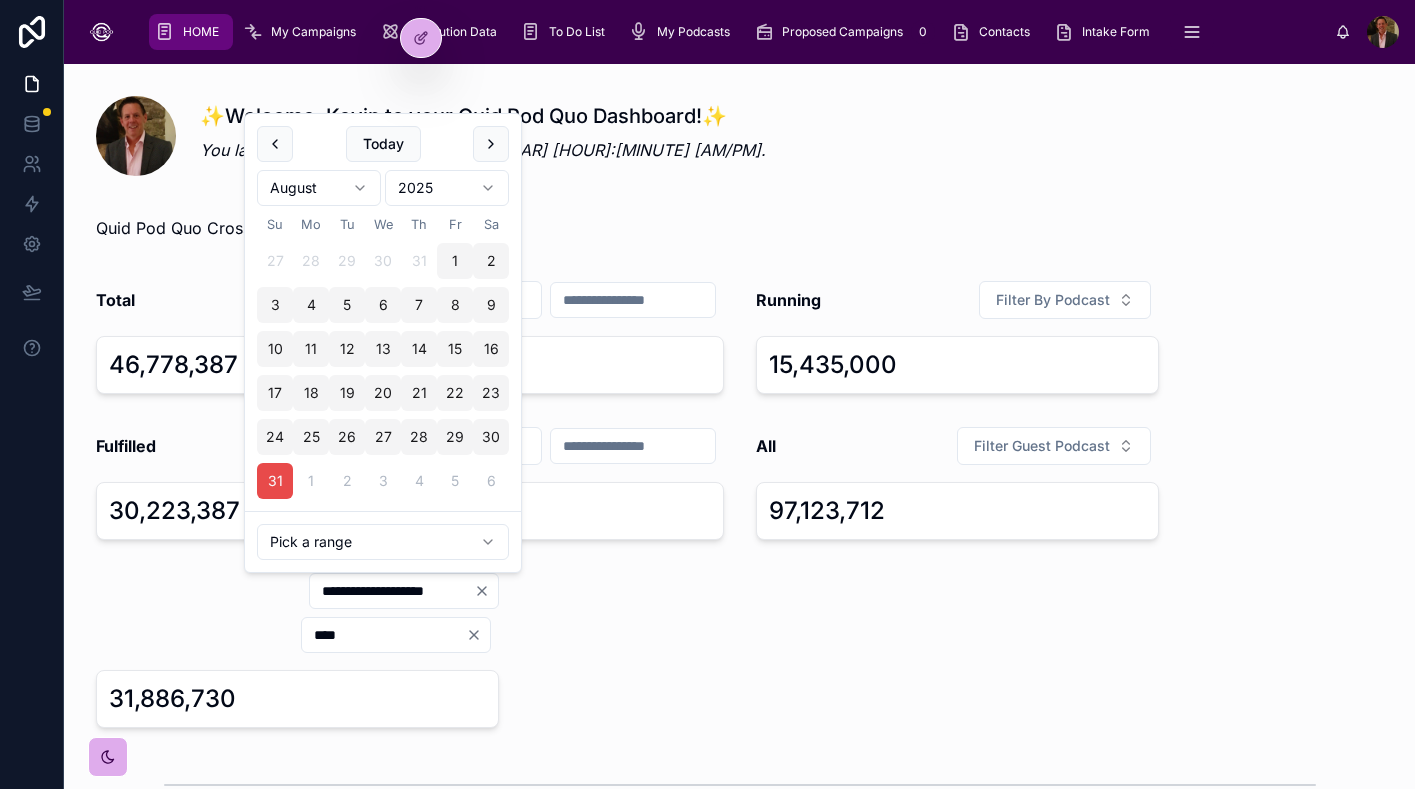 click on "**********" at bounding box center [739, 1322] 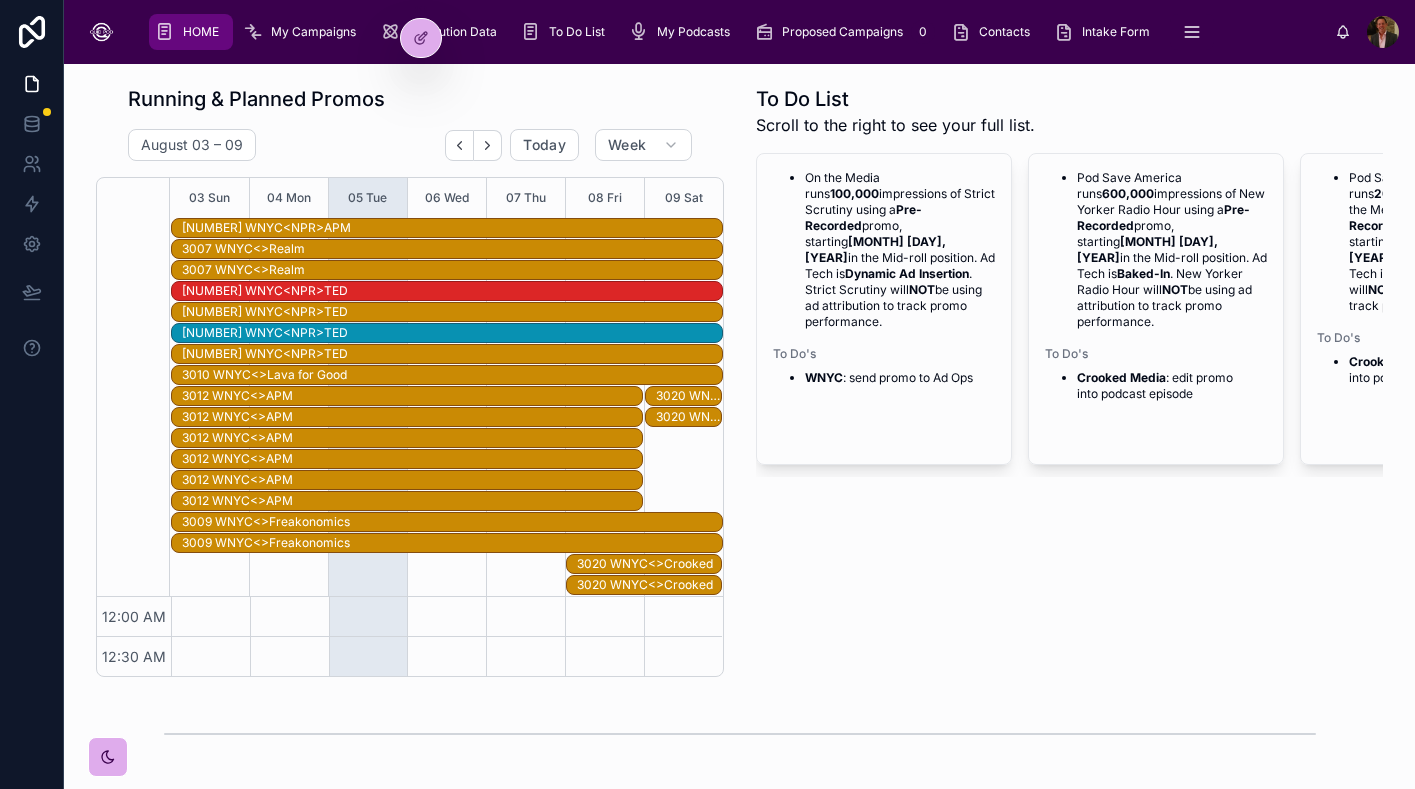 scroll, scrollTop: 732, scrollLeft: 0, axis: vertical 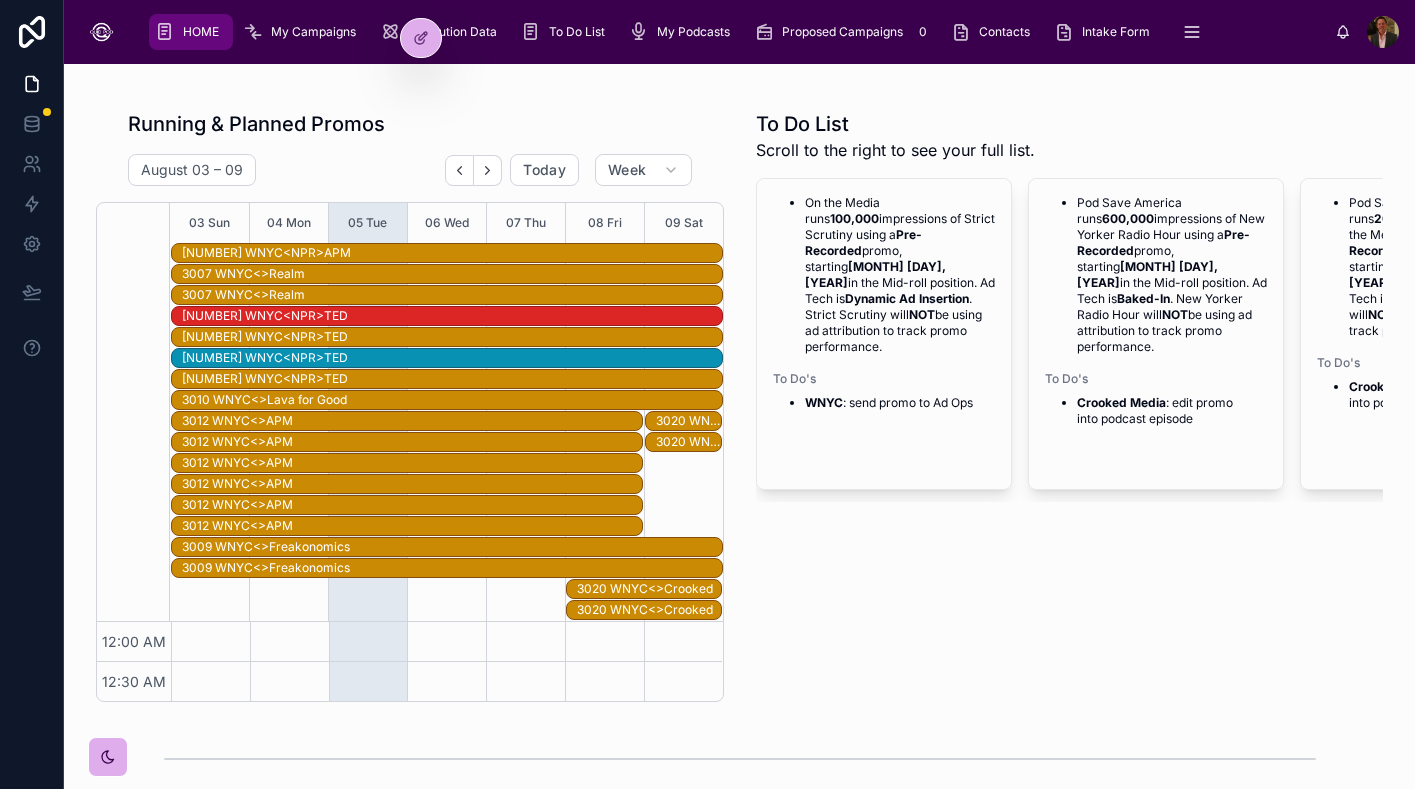 click on "3009 WNYC<>Freakonomics" at bounding box center [451, 547] 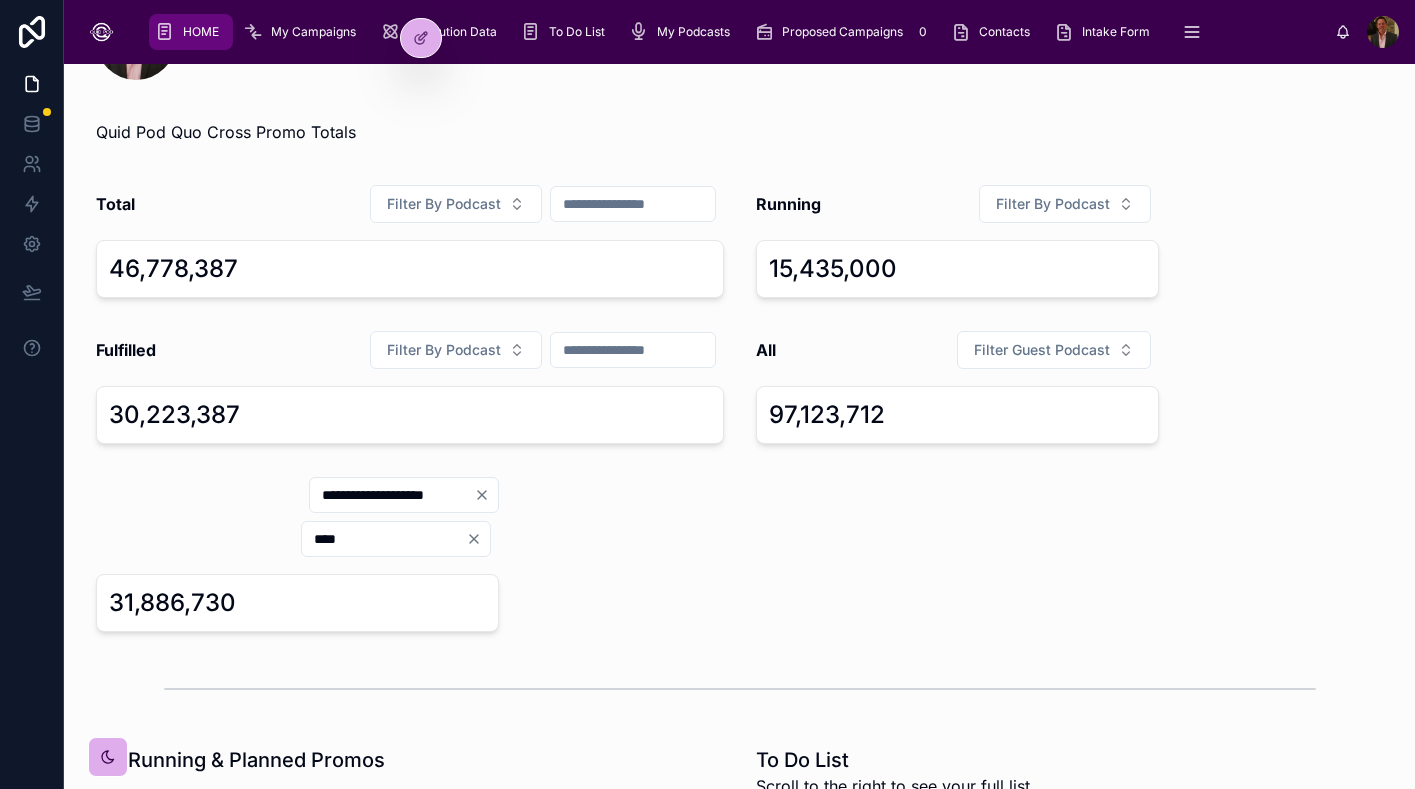scroll, scrollTop: 0, scrollLeft: 0, axis: both 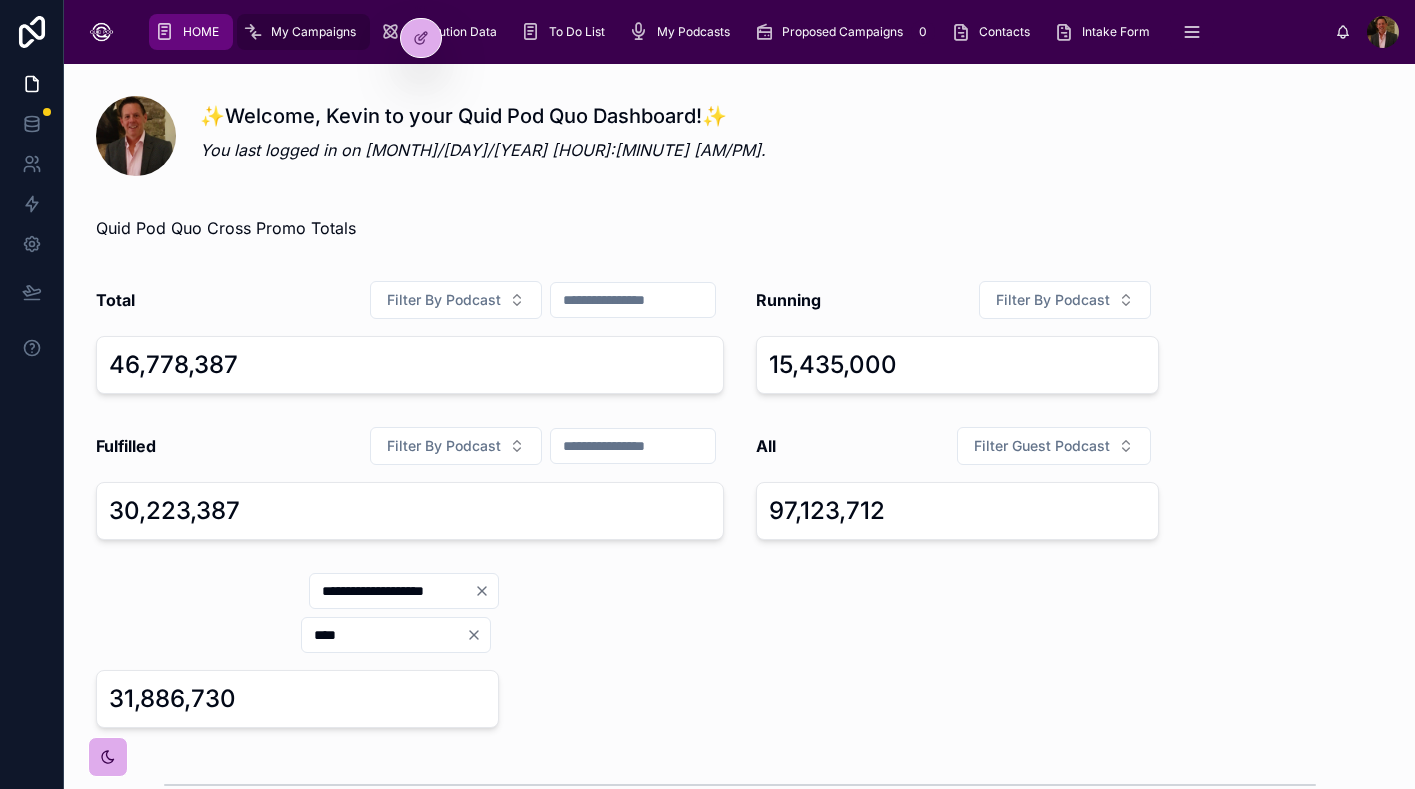 click on "My Campaigns" at bounding box center [303, 32] 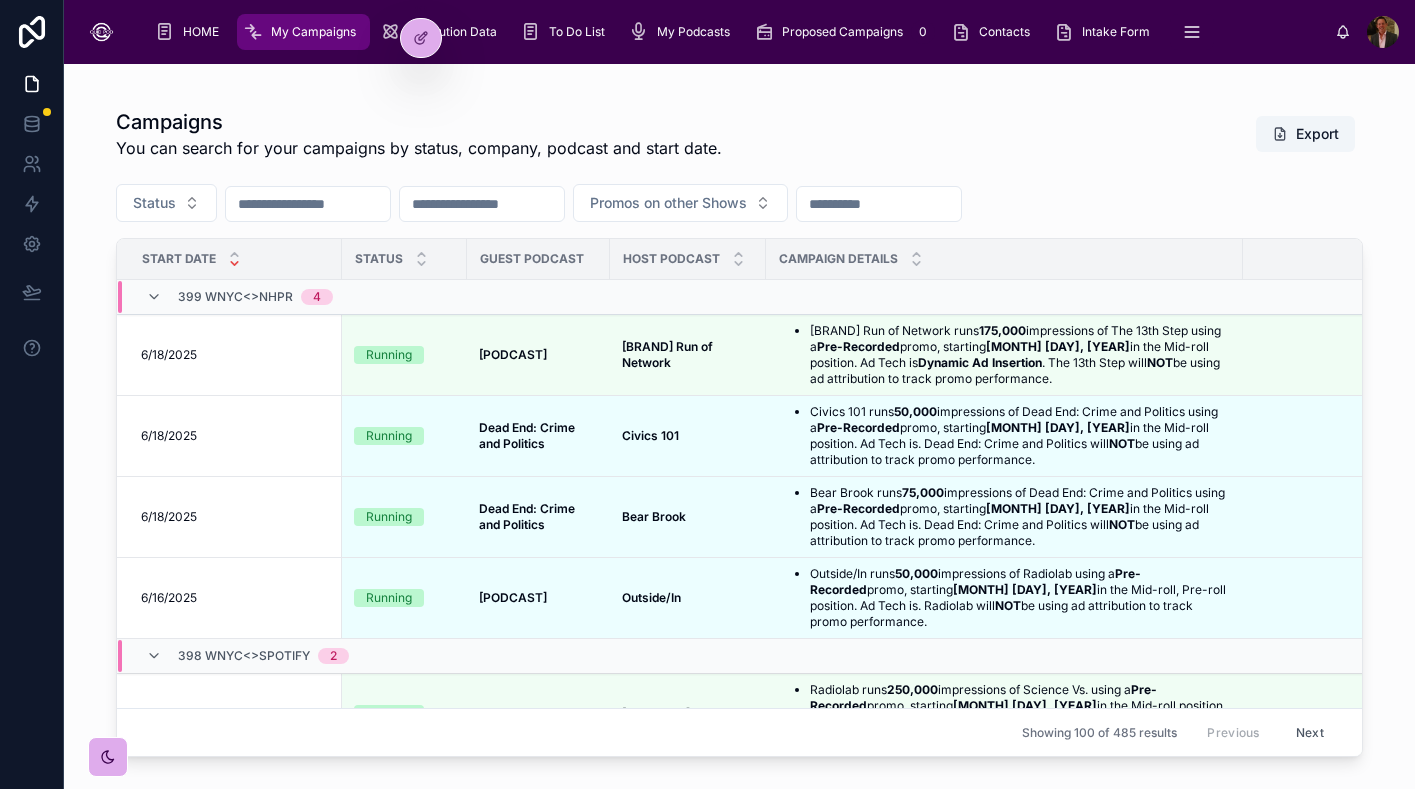 click at bounding box center (308, 204) 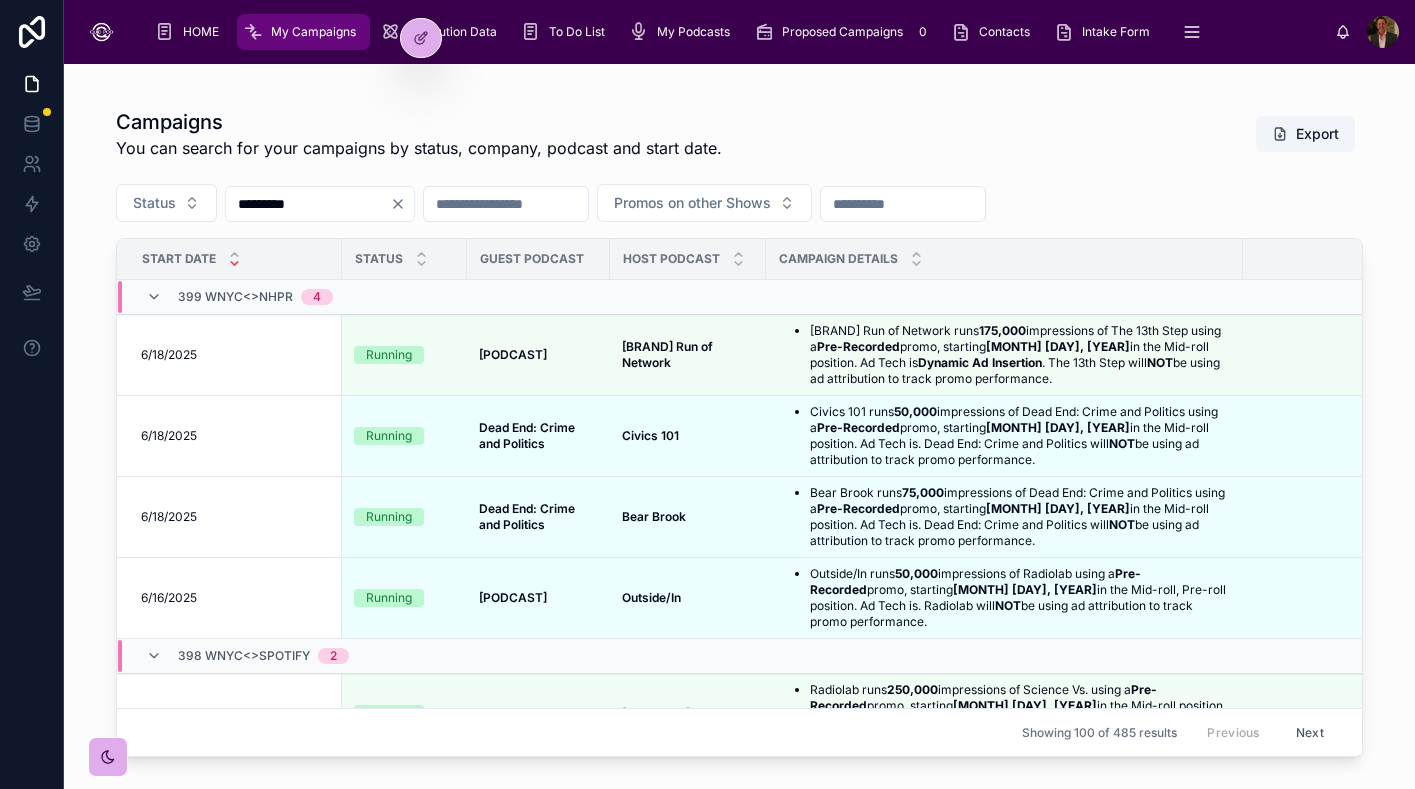 type on "*********" 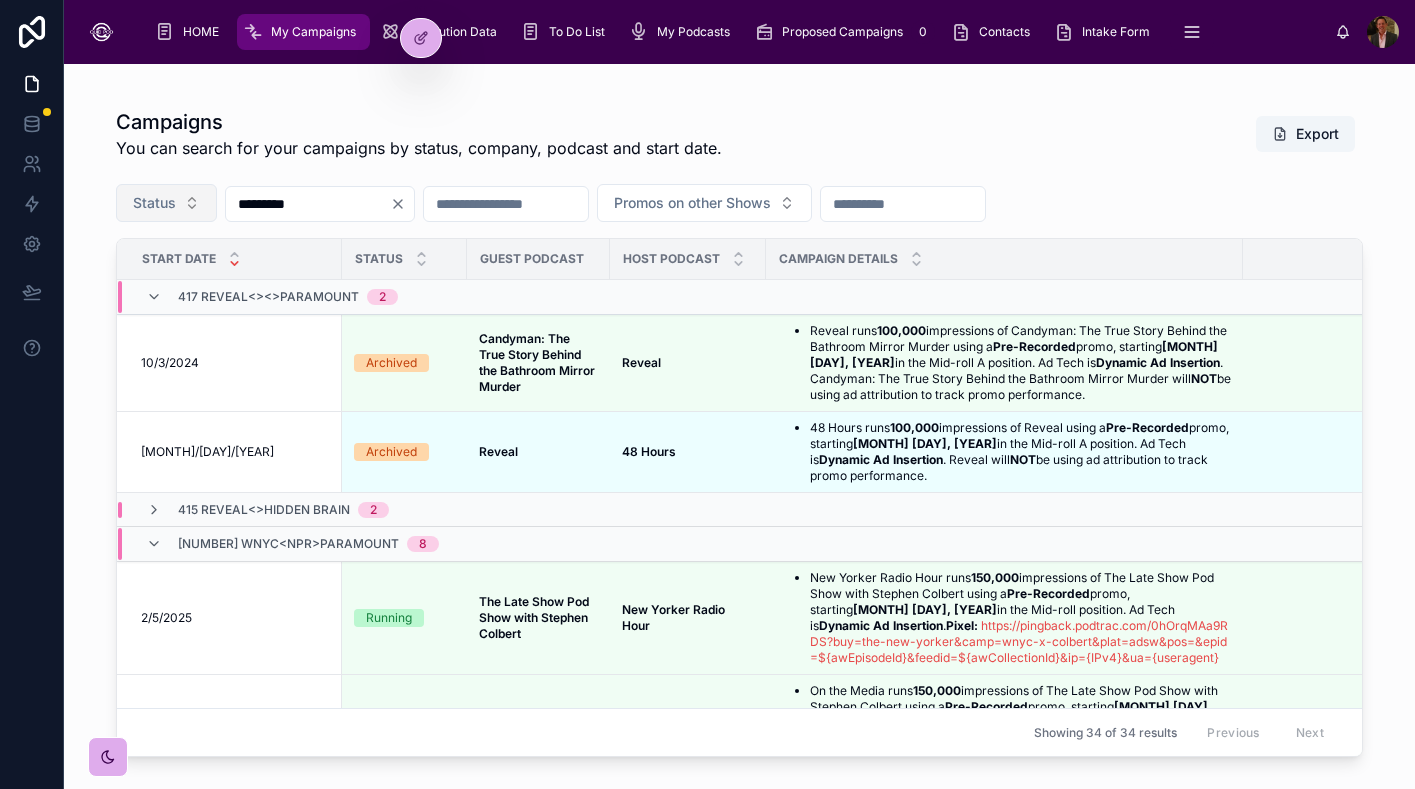 click on "Status" at bounding box center [166, 203] 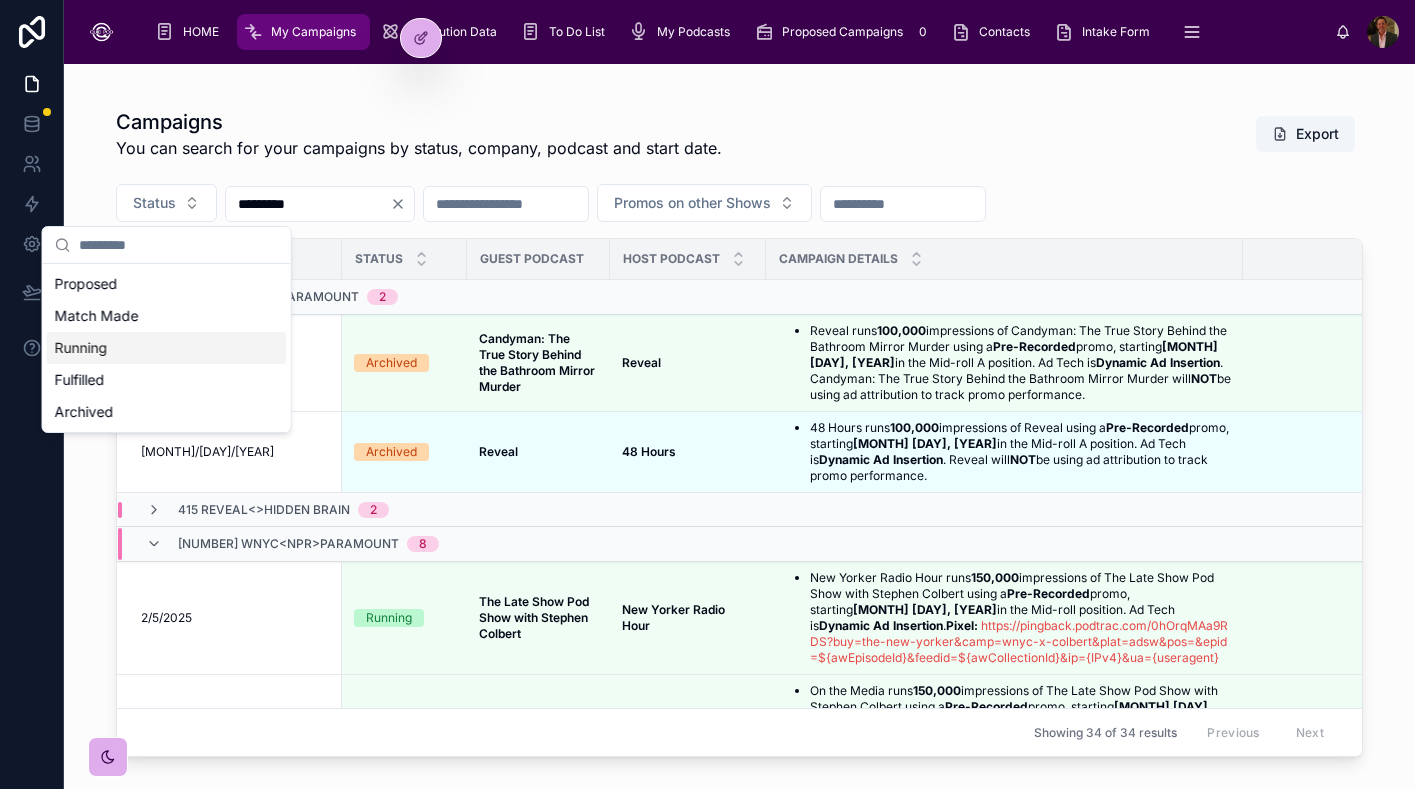 click on "Running" at bounding box center (167, 348) 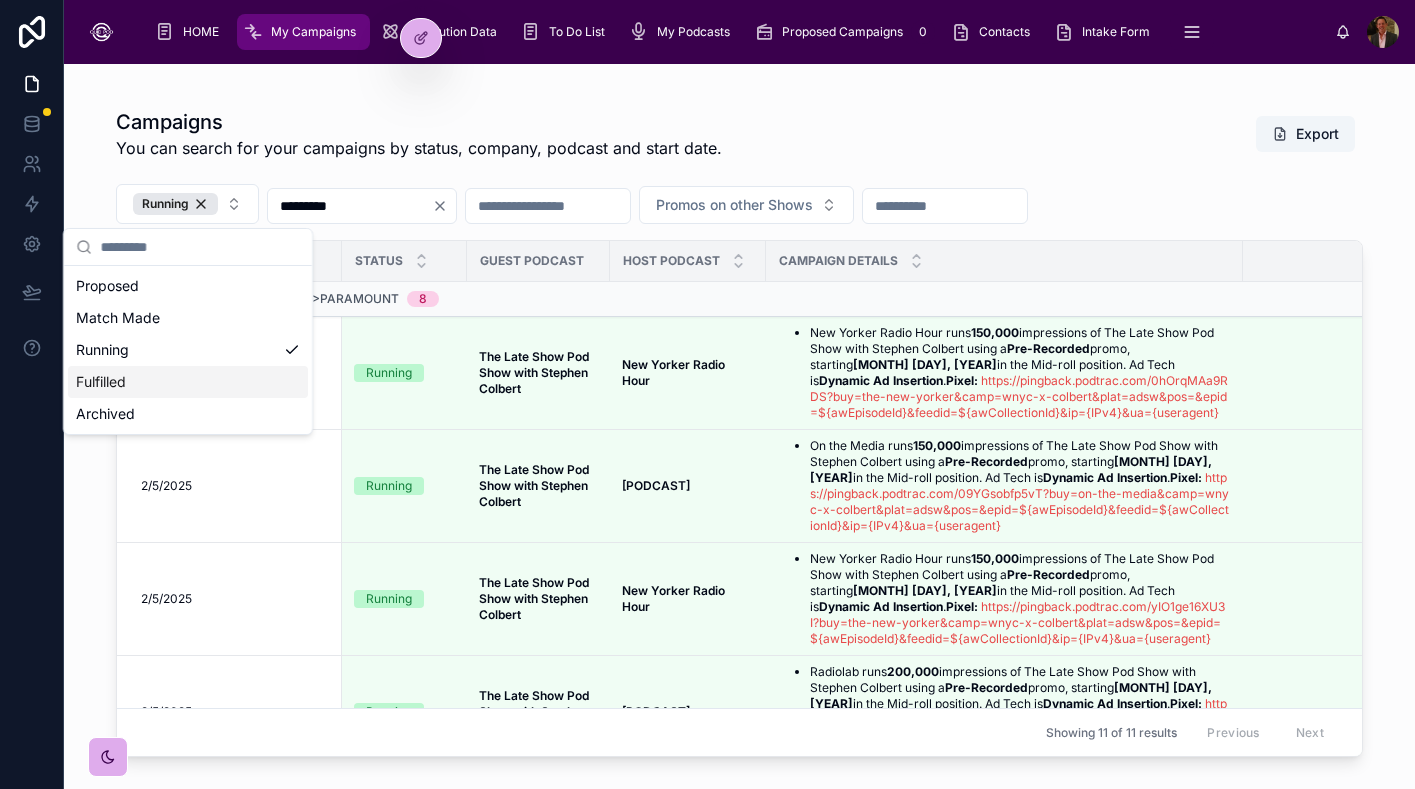 click on "Running *** Promos on other Shows" at bounding box center (739, 208) 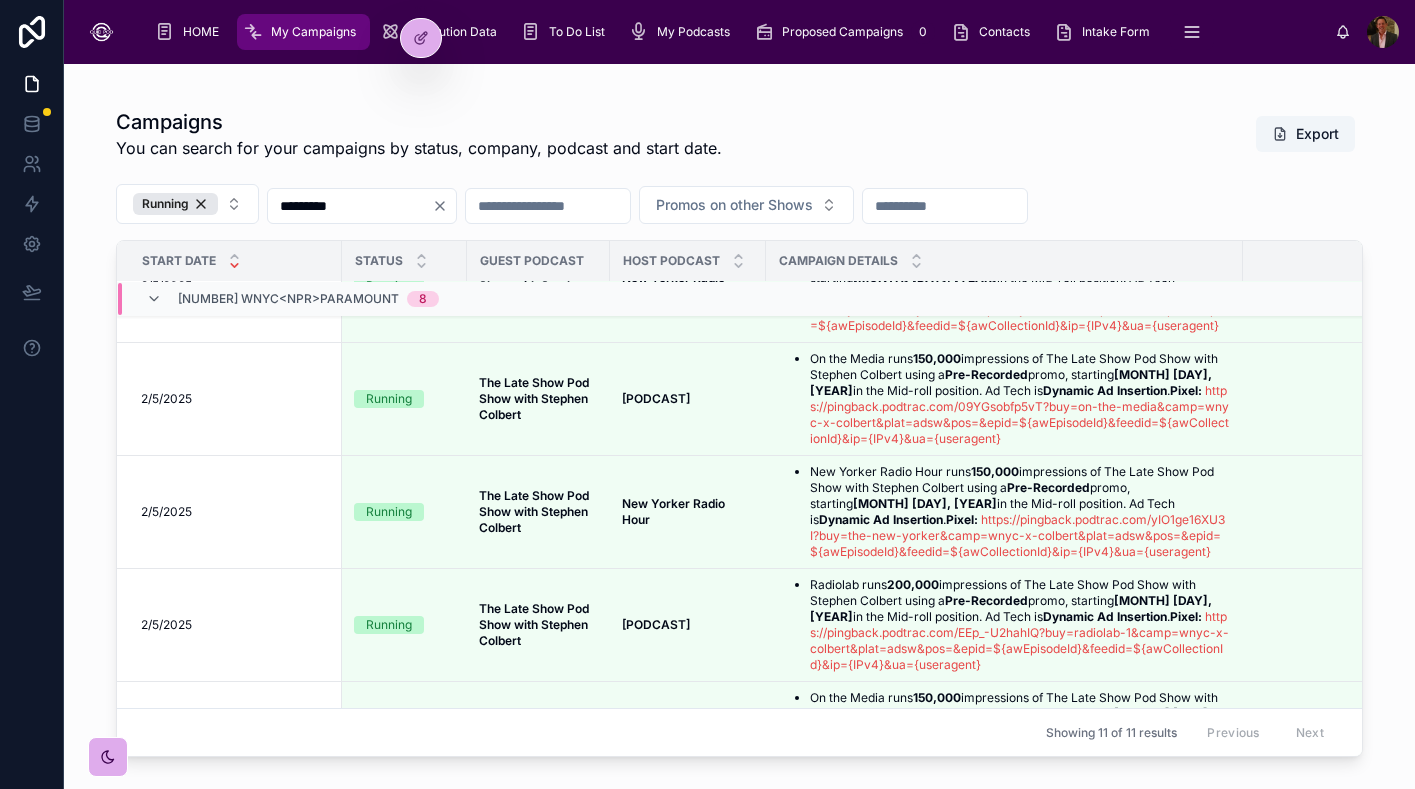 scroll, scrollTop: 0, scrollLeft: 0, axis: both 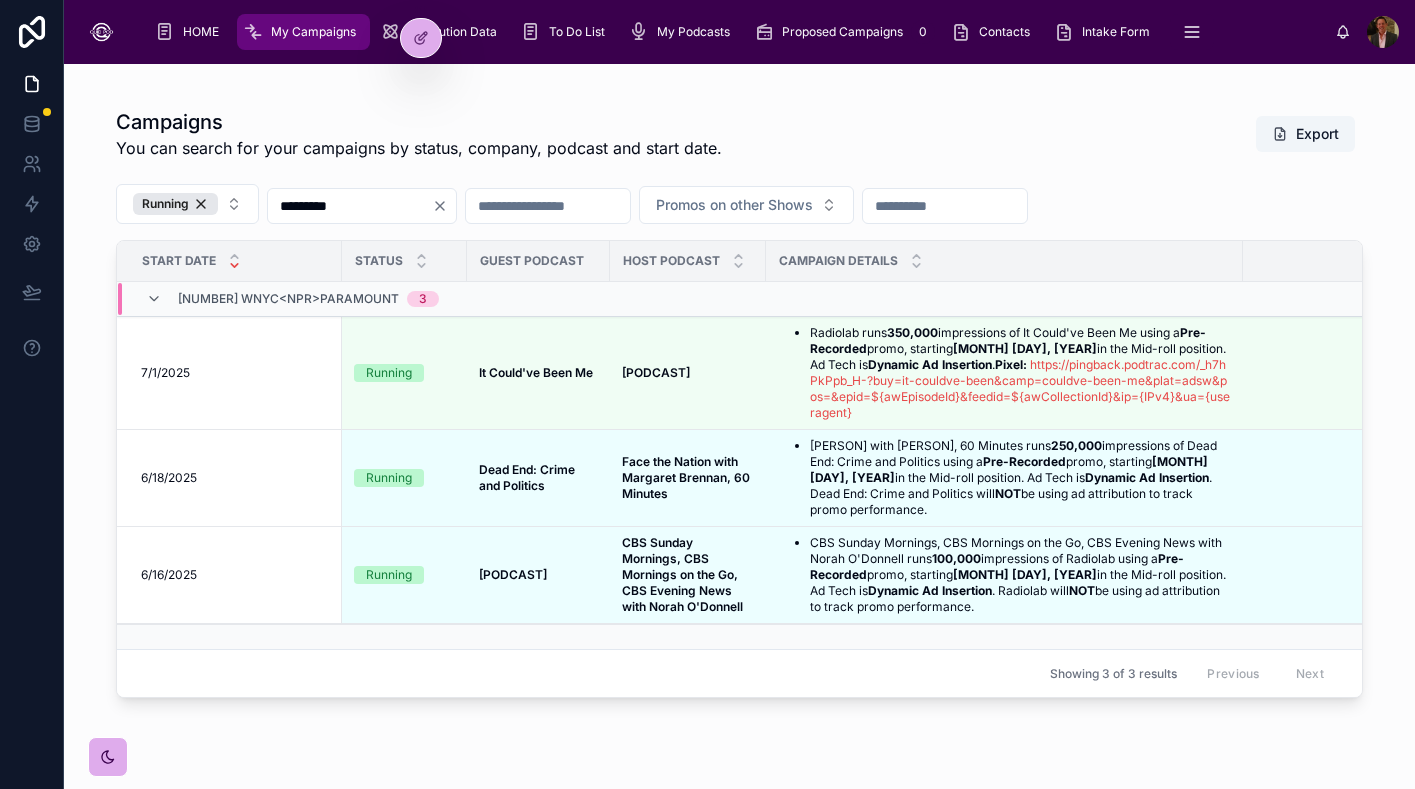 click 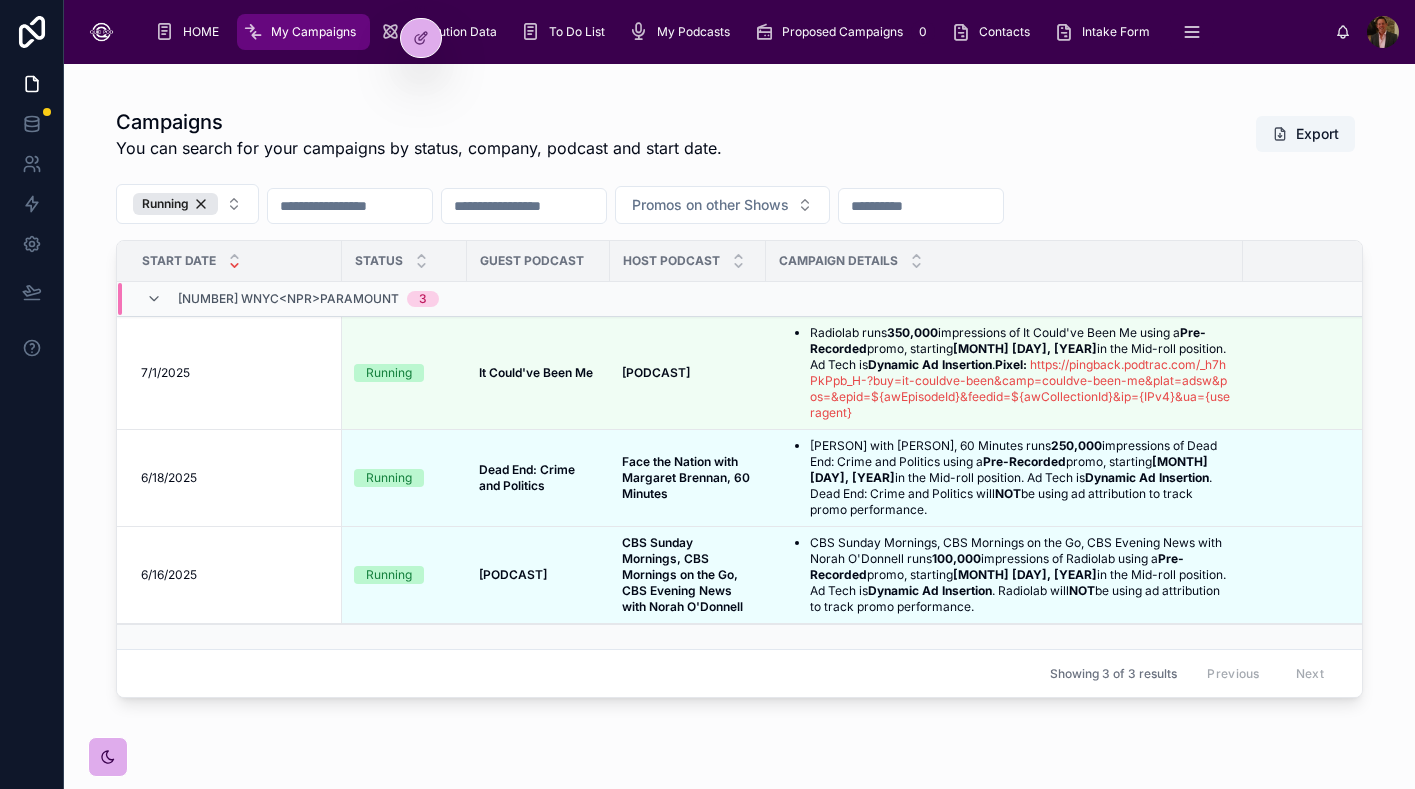 click at bounding box center [350, 206] 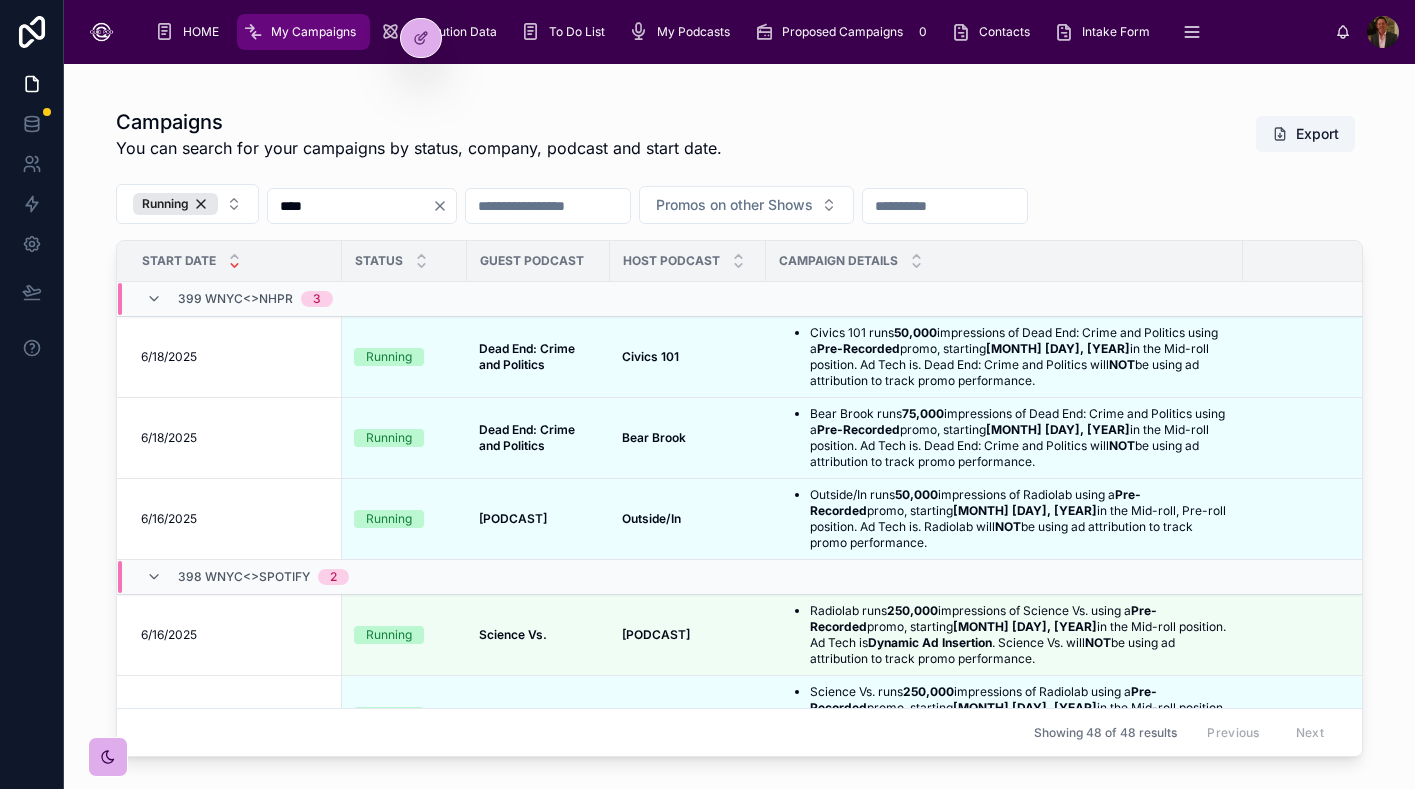 type on "****" 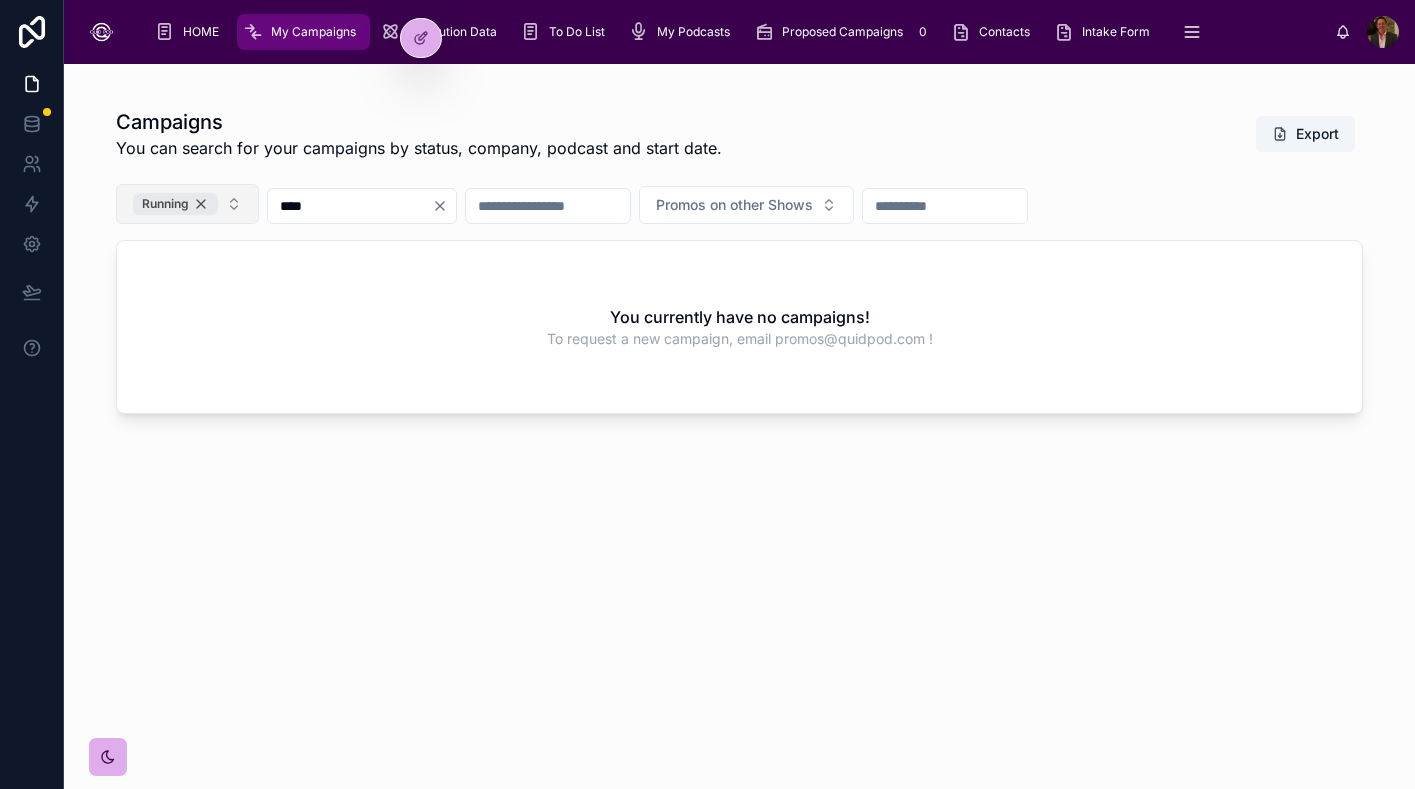 click on "Running" at bounding box center (175, 204) 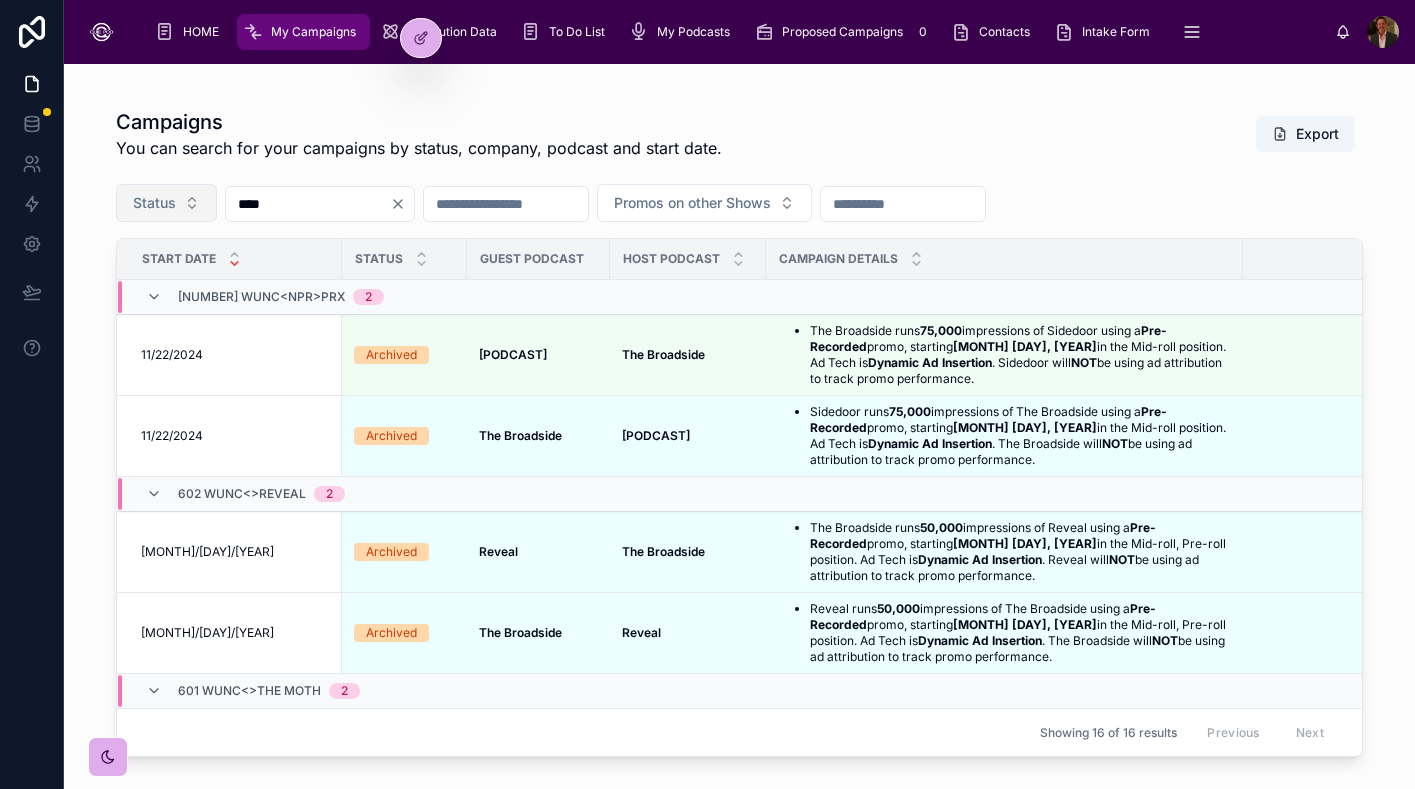 click on "Status" at bounding box center (166, 203) 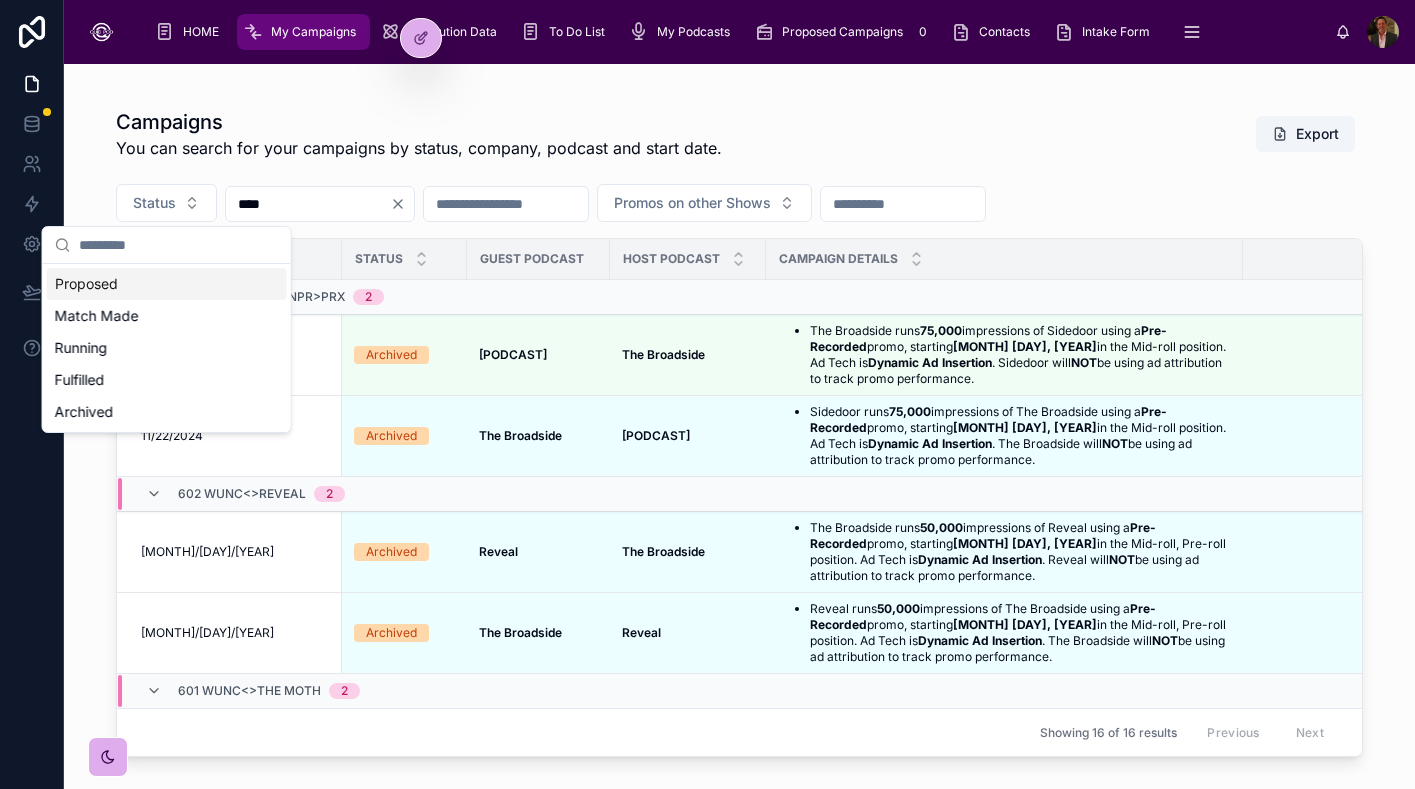 click on "Campaigns" at bounding box center [419, 122] 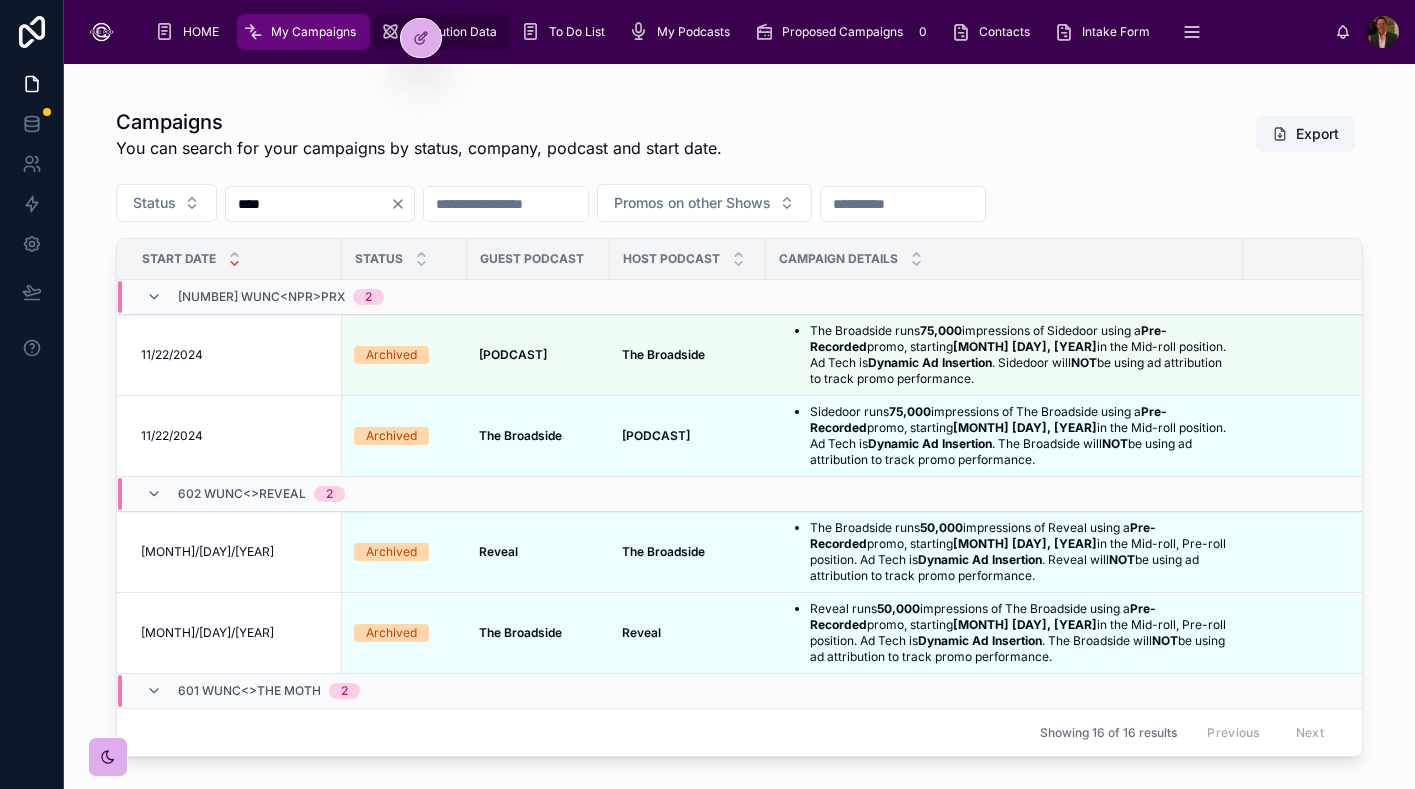 click on "Attribution Data" at bounding box center [452, 32] 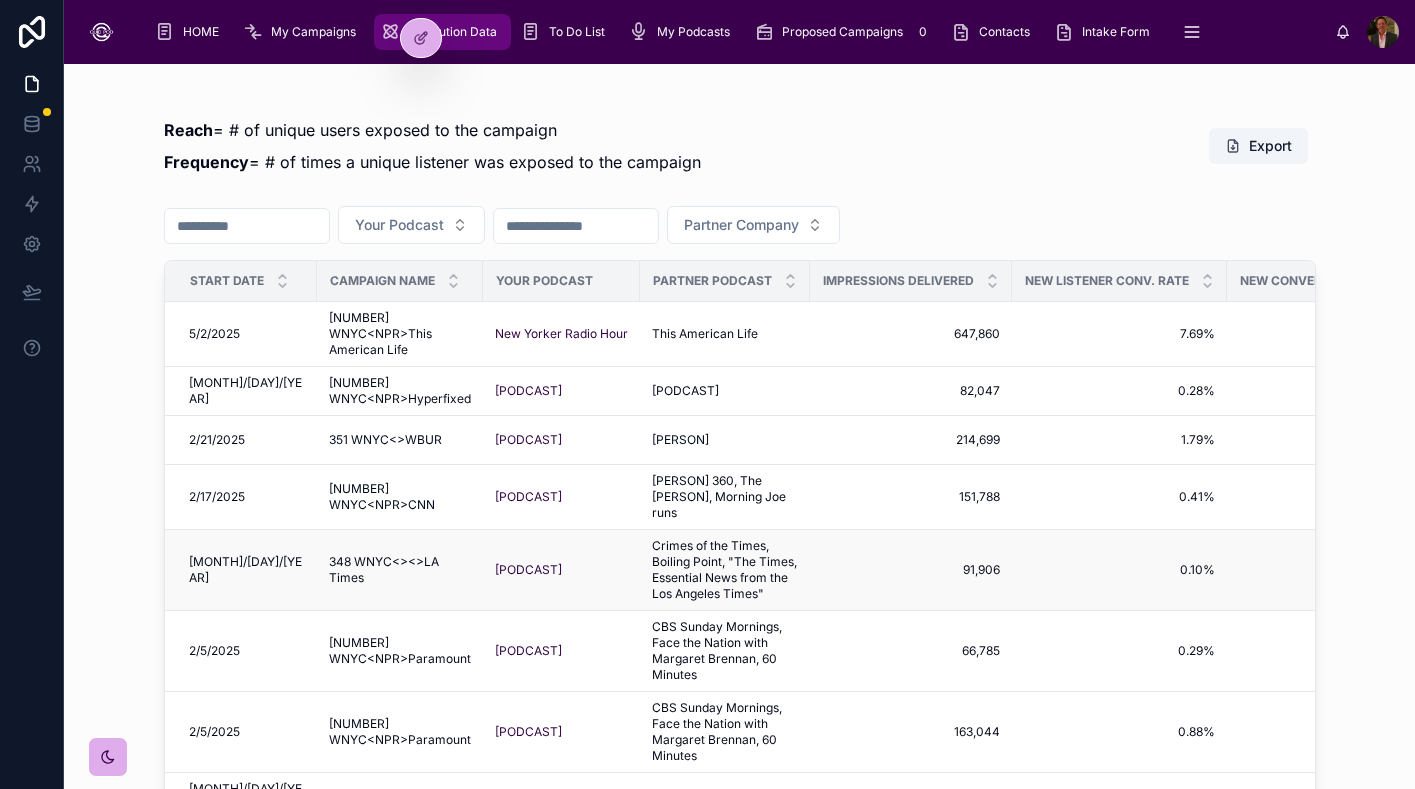 scroll, scrollTop: 578, scrollLeft: 0, axis: vertical 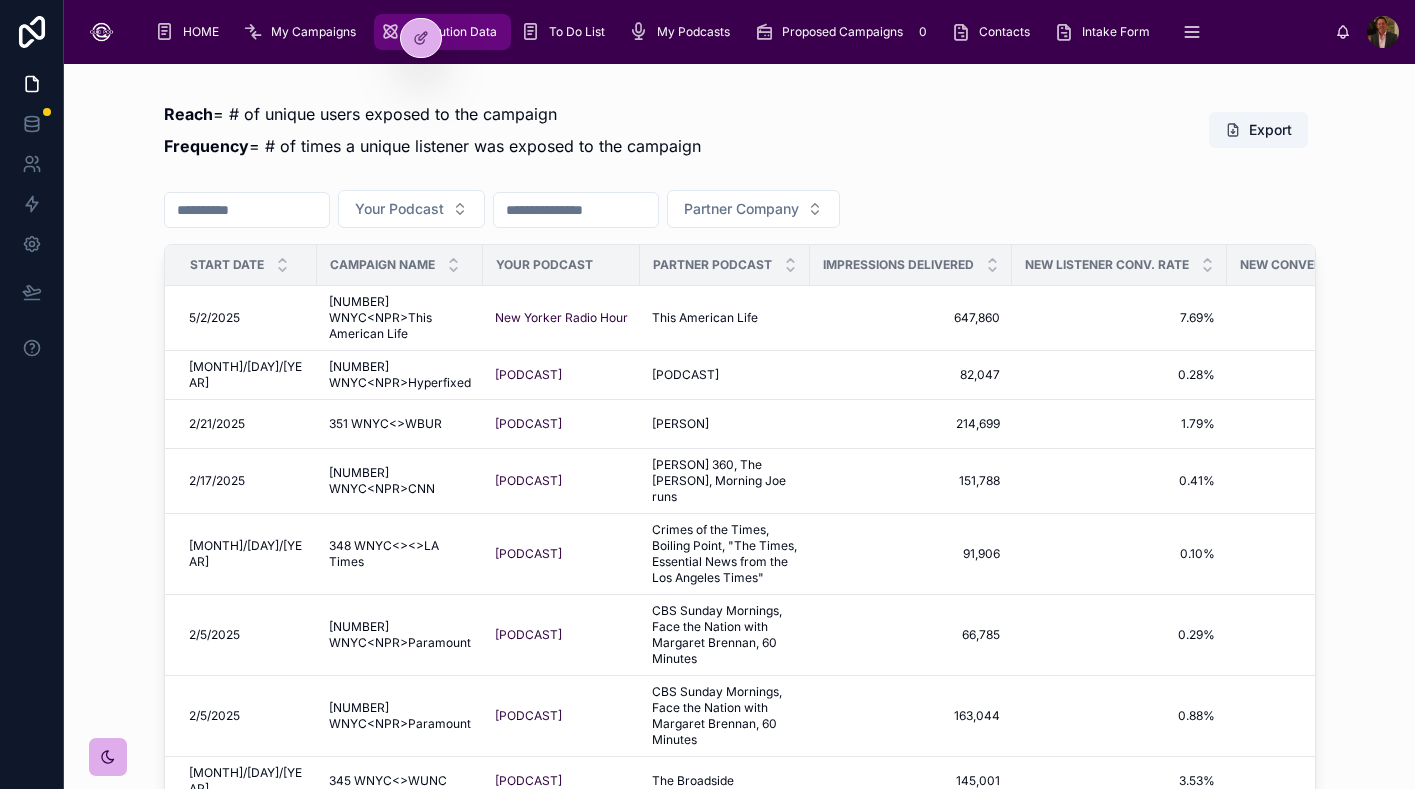 click at bounding box center (576, 210) 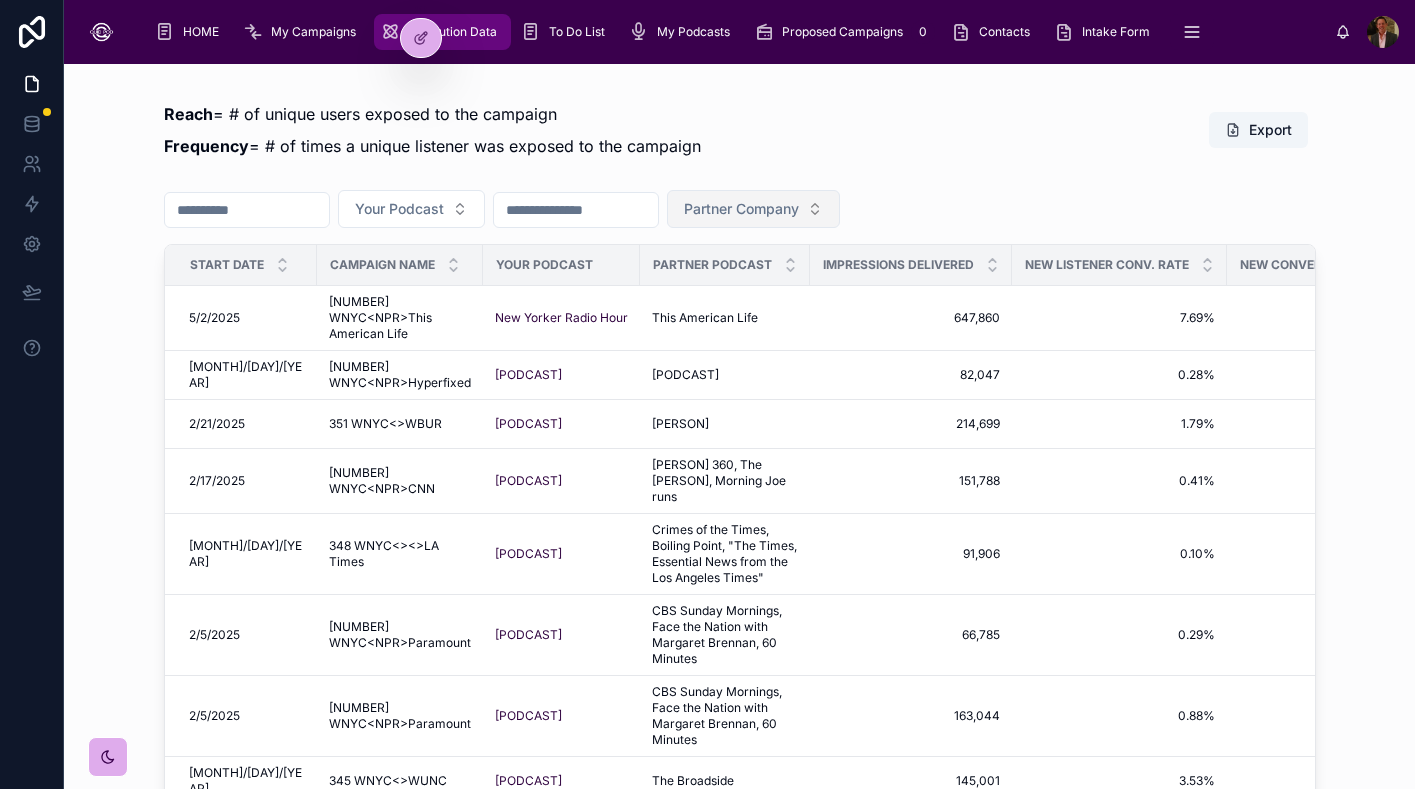 click on "Partner Company" at bounding box center [741, 209] 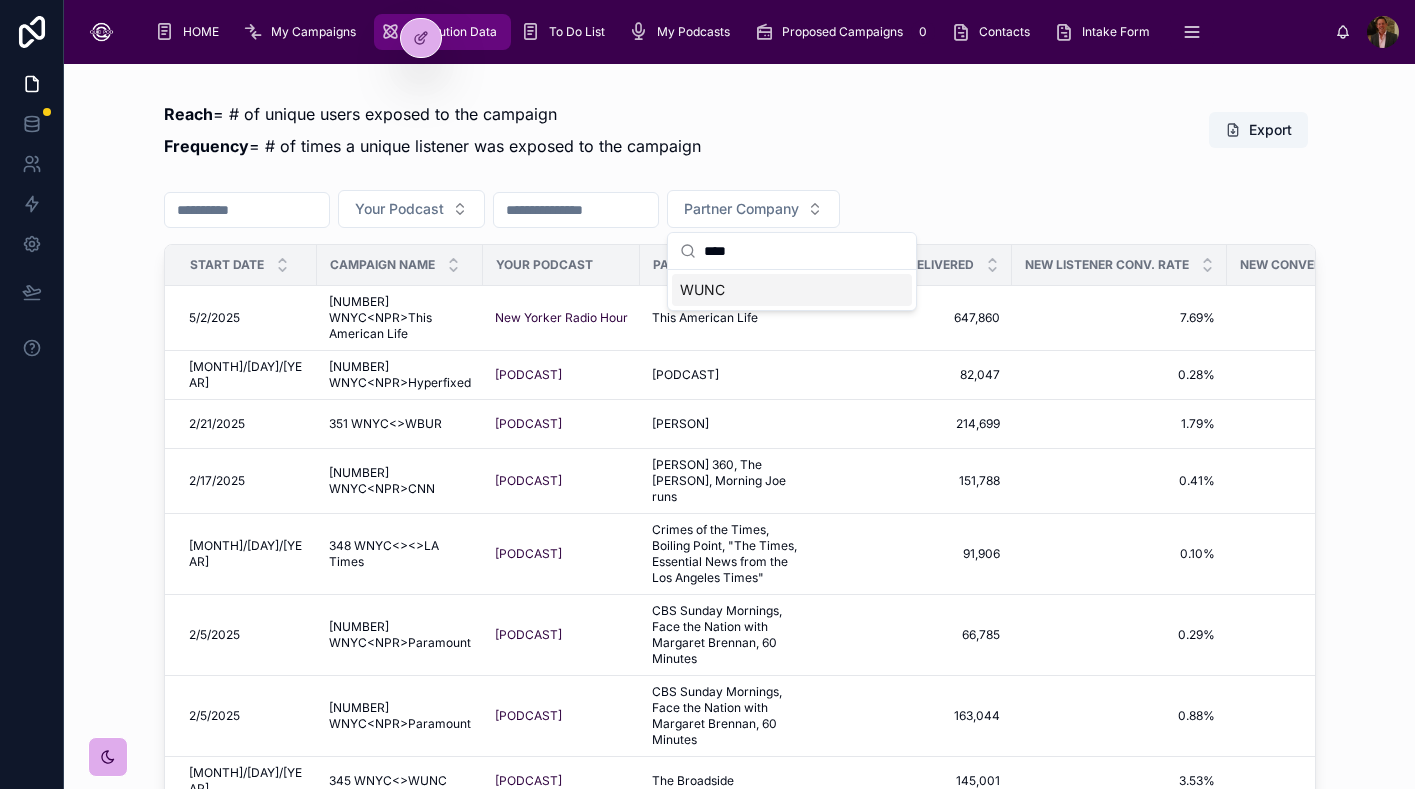 type on "****" 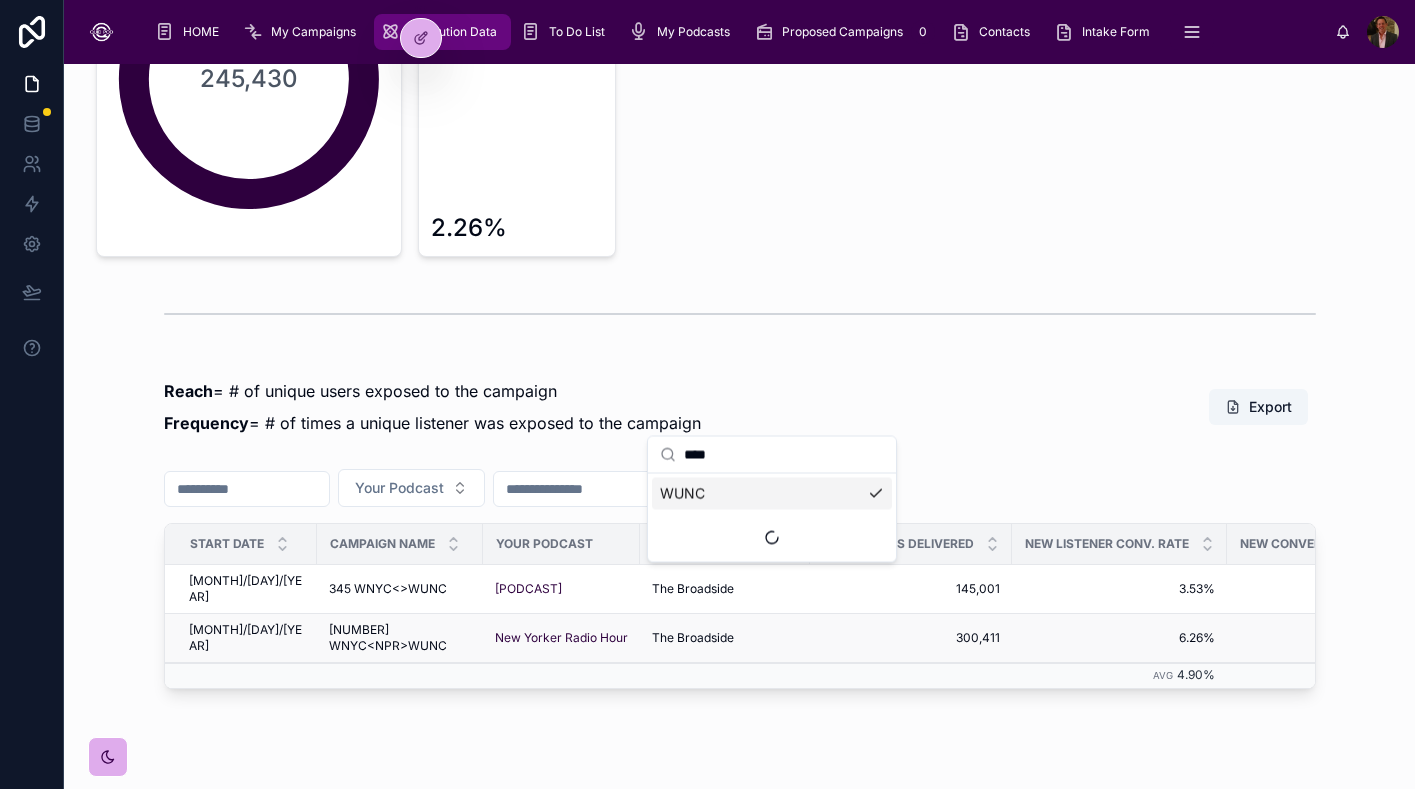 scroll, scrollTop: 376, scrollLeft: 0, axis: vertical 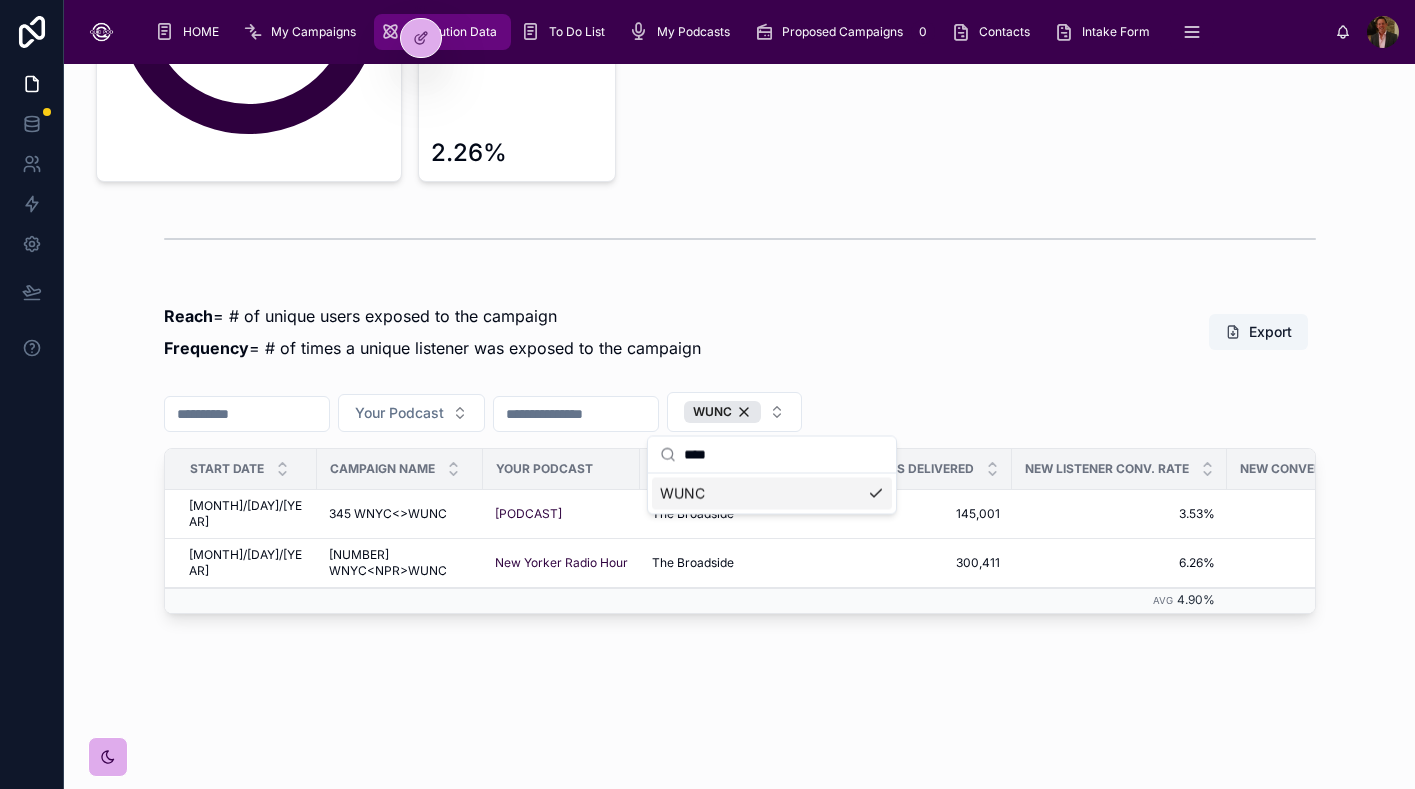 click on "Attribution Data Total New Downloads 245,430 Average New Listener Conversion Rate 2.26% Reach  = # of unique users exposed to the campaign Frequency  =  # of times a unique listener was exposed to the campaign Export Your Podcast WUNC Start Date Campaign Name Your Podcast Partner Podcast Impressions Delivered New Listener Conv. Rate New Converted Listeners New Downloads Reach Frequency Status 2/6/2025 2/6/2025 345 WNYC<NPR>WUNC 345 WNYC<NPR>WUNC On the Media The Broadside The Broadside 145,001 145,001 3.53% 3.53% 2,926 2,926 7,595 7,595 82,889 82,889 1.75 1.75 Fulfilled 12/13/2024 12/13/2024 333 WNYC<NPR>WUNC 333 WNYC<NPR>WUNC New Yorker Radio Hour The Broadside The Broadside 300,411 300,411 6.26% 6.26% 10,503 10,503 46,512 46,512 167,721 167,721 1.79 1.79 Archived Avg 4.90% Sum 13,429 Sum 54,107" at bounding box center (739, 223) 